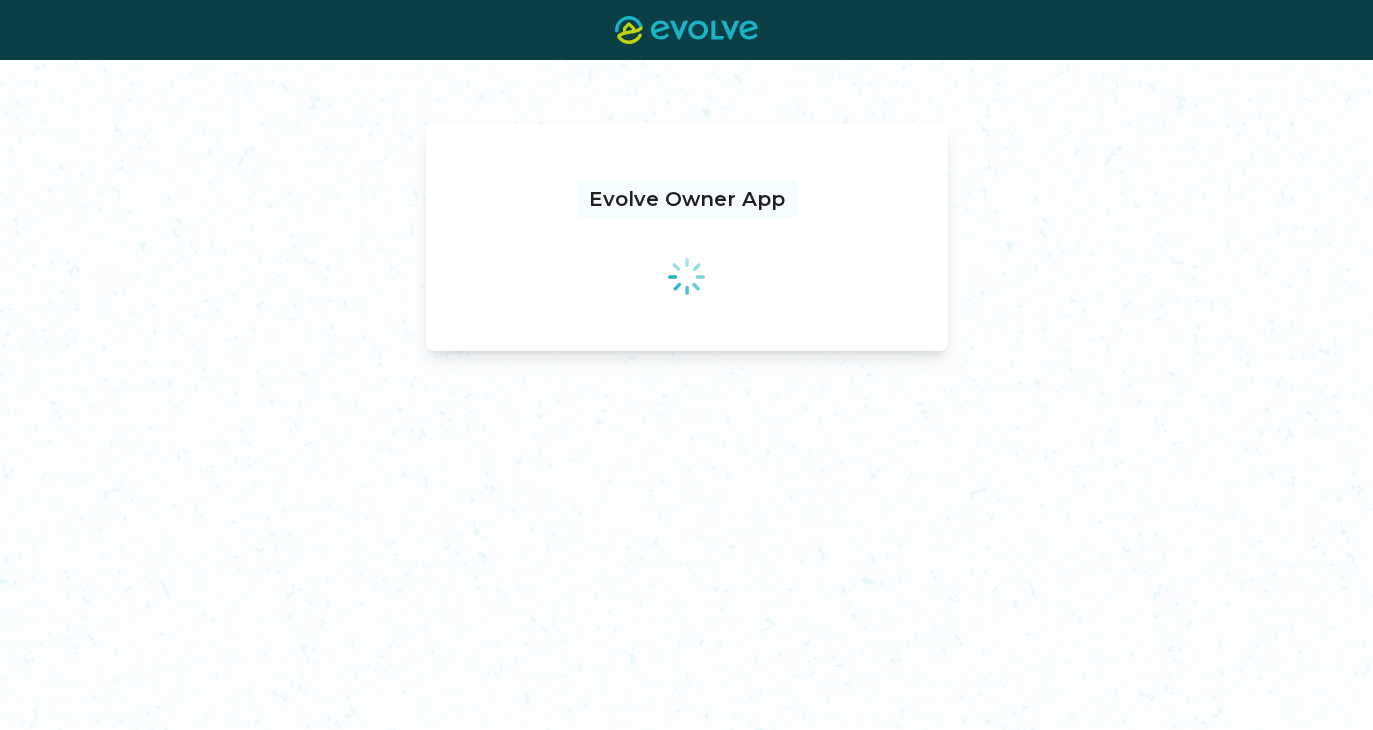 scroll, scrollTop: 0, scrollLeft: 0, axis: both 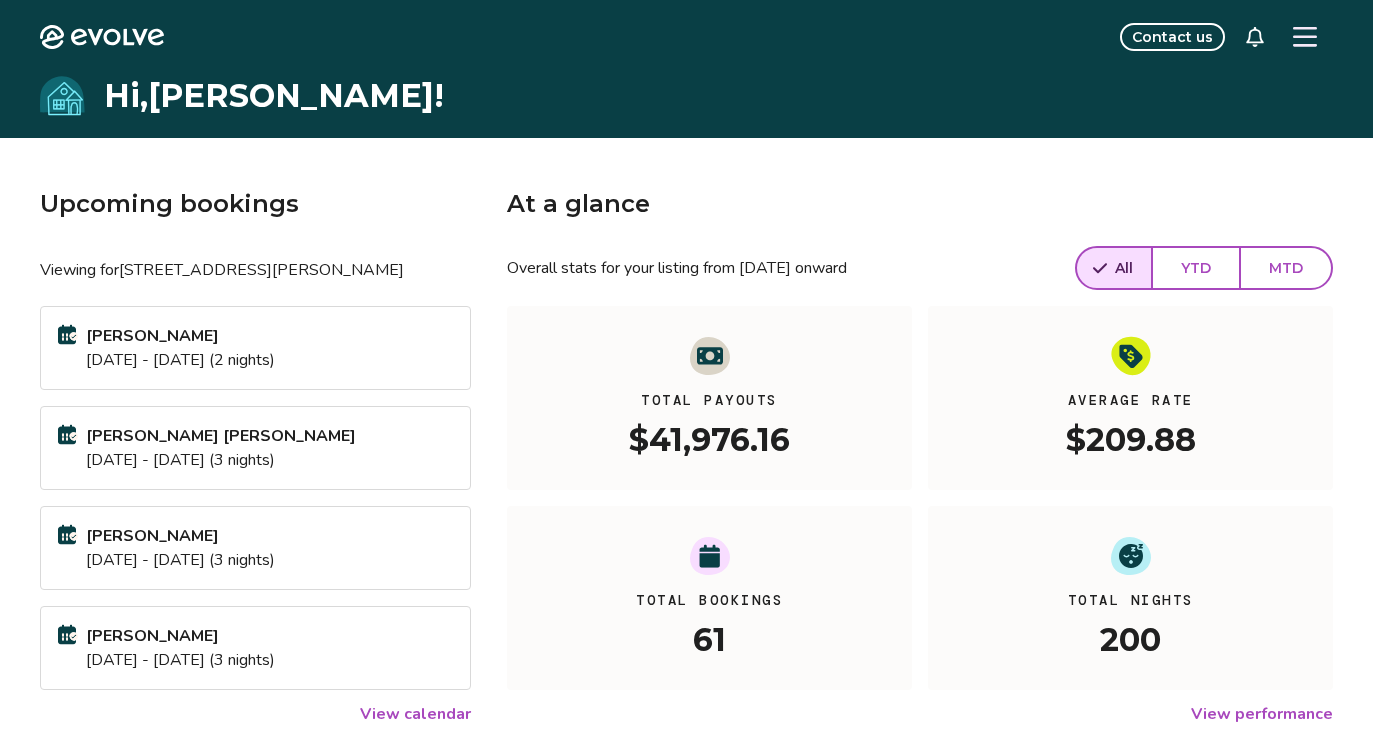click 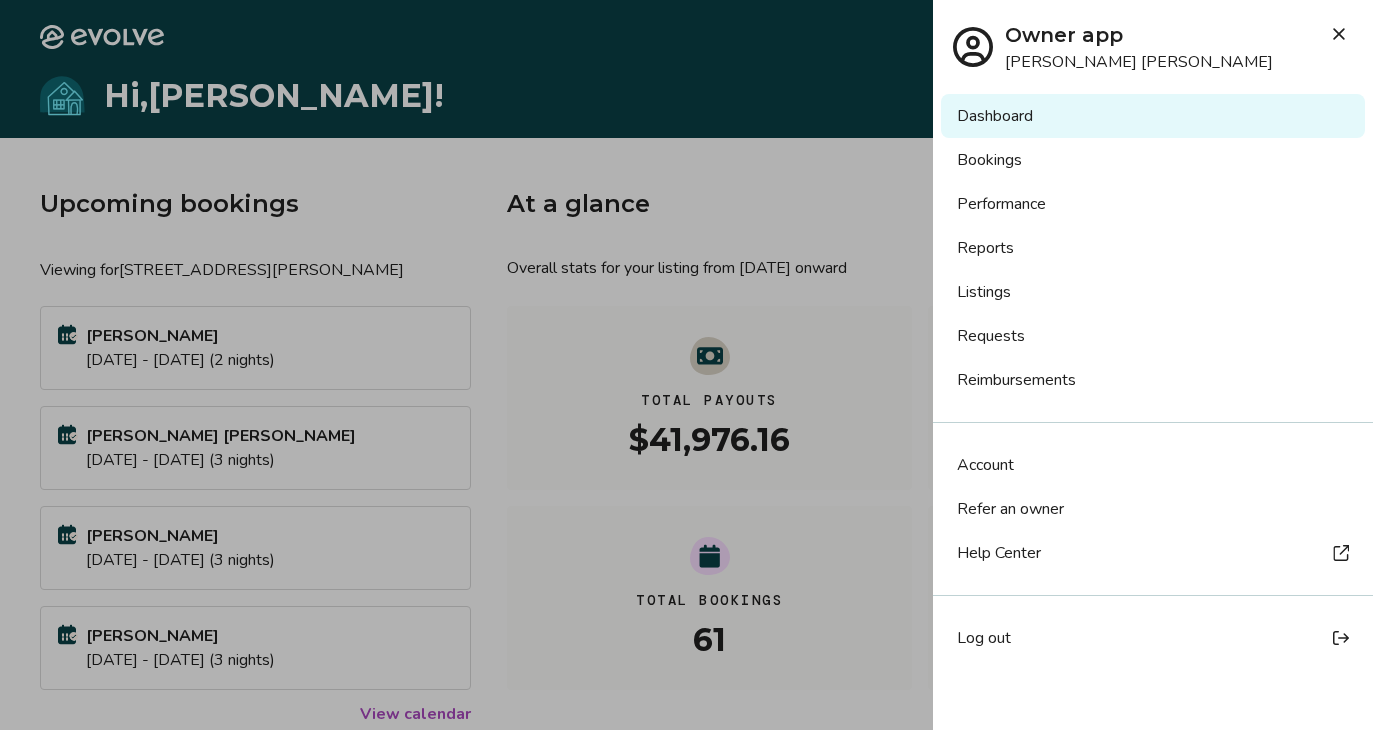 click on "Bookings" at bounding box center [1153, 160] 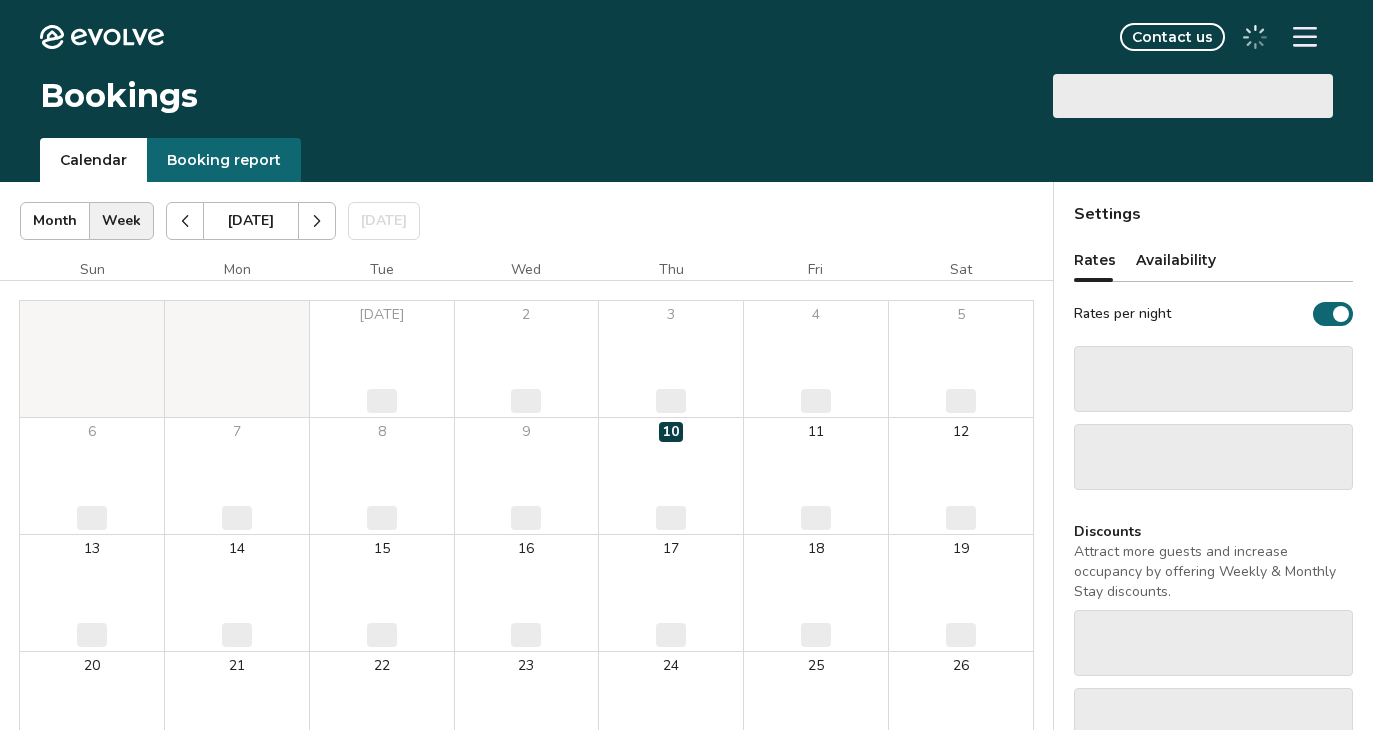 scroll, scrollTop: 0, scrollLeft: 0, axis: both 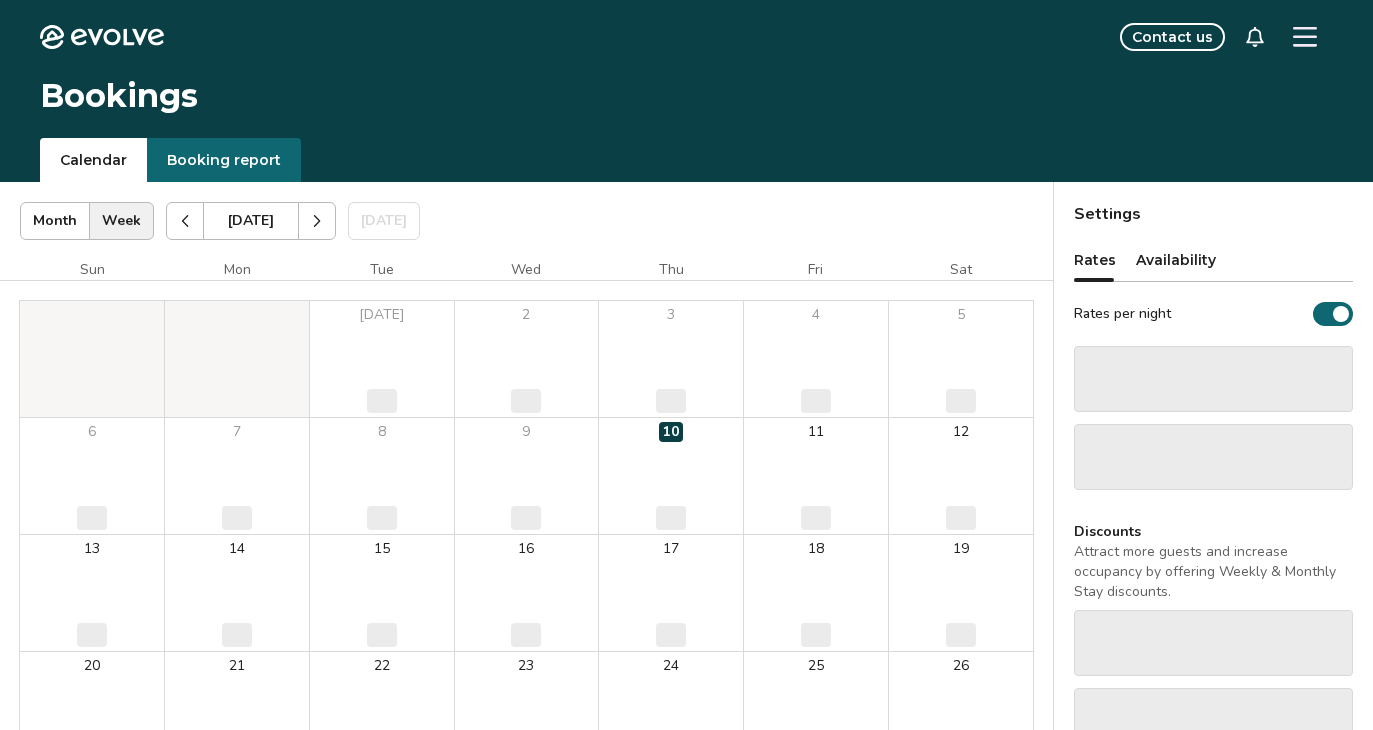 click 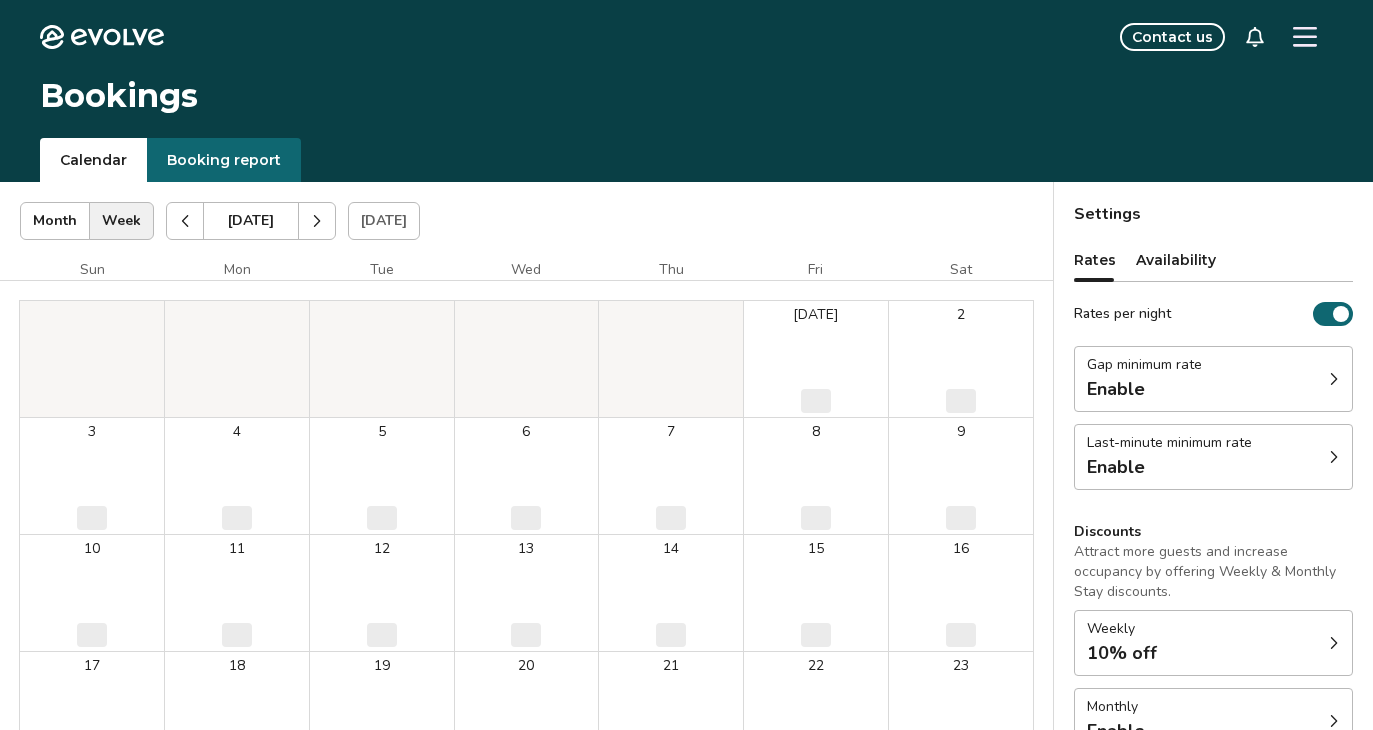 click 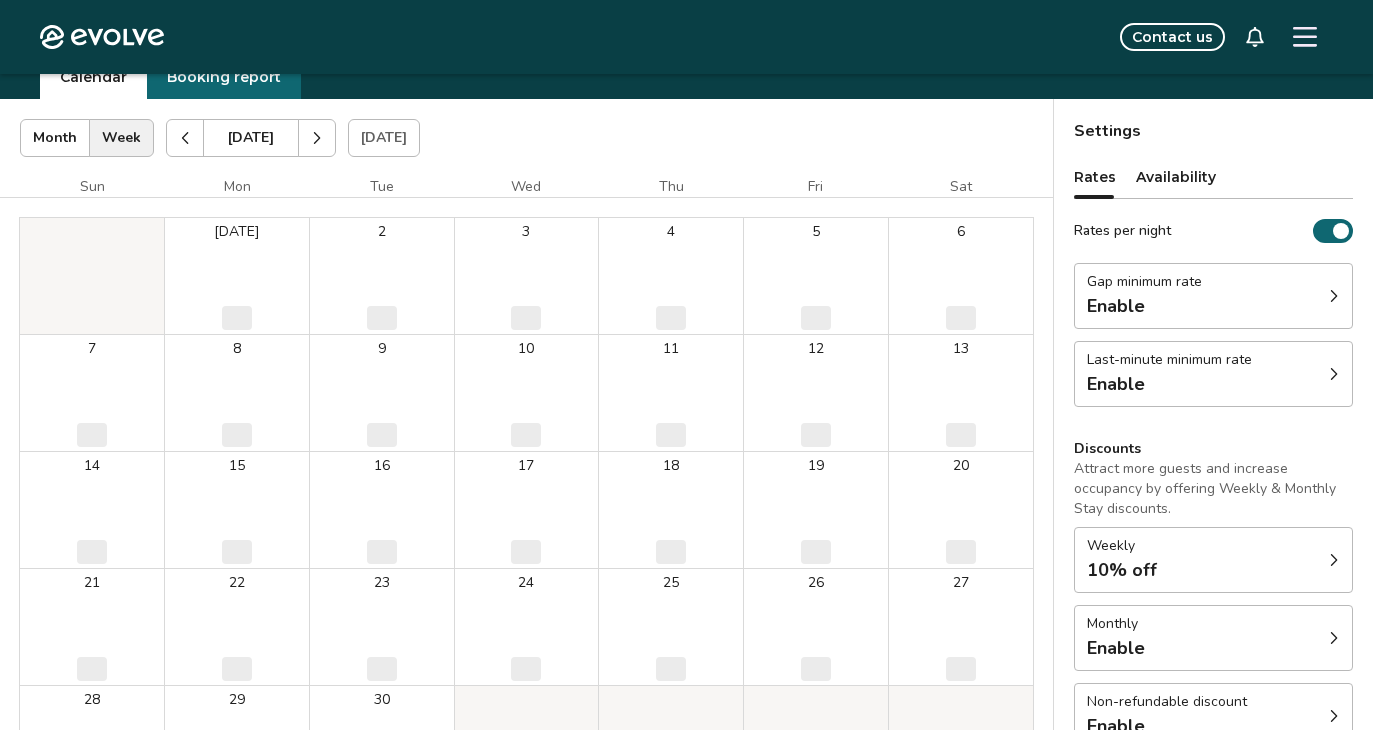 scroll, scrollTop: 67, scrollLeft: 0, axis: vertical 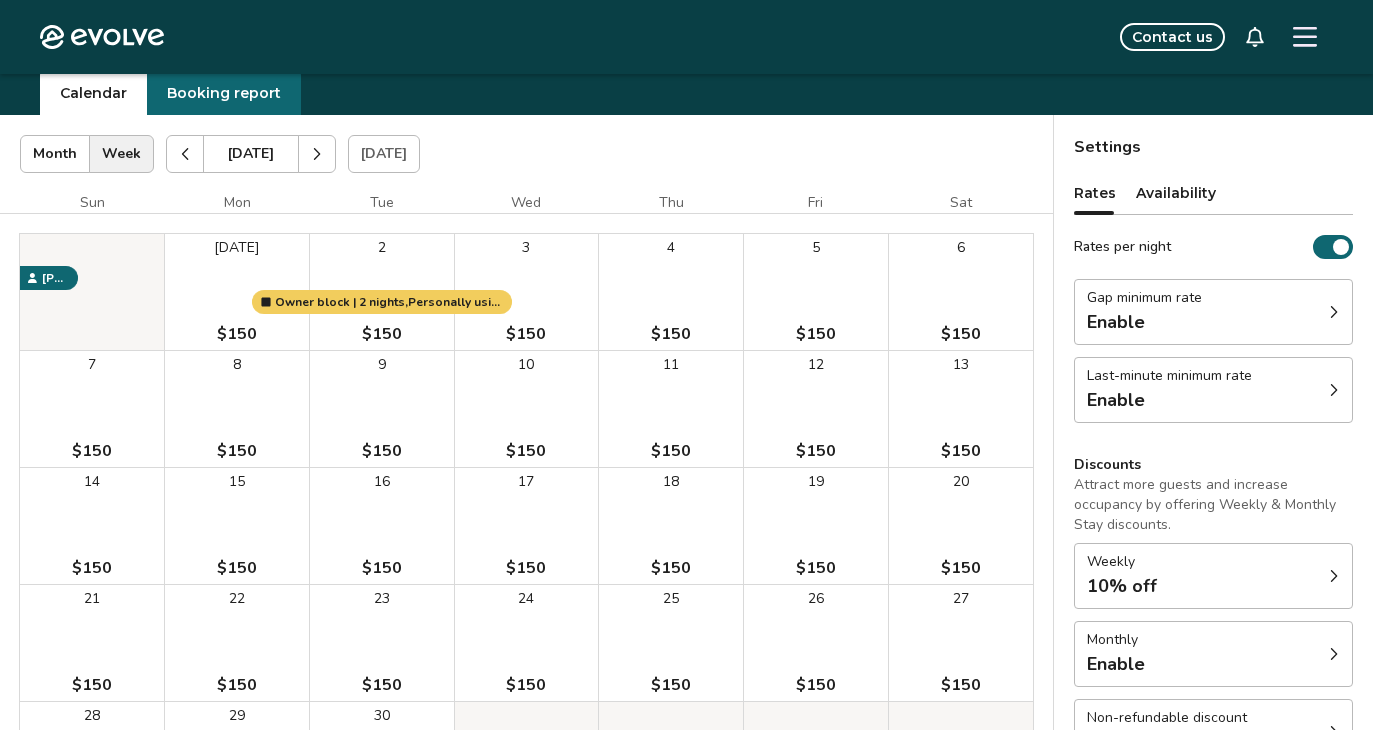 click 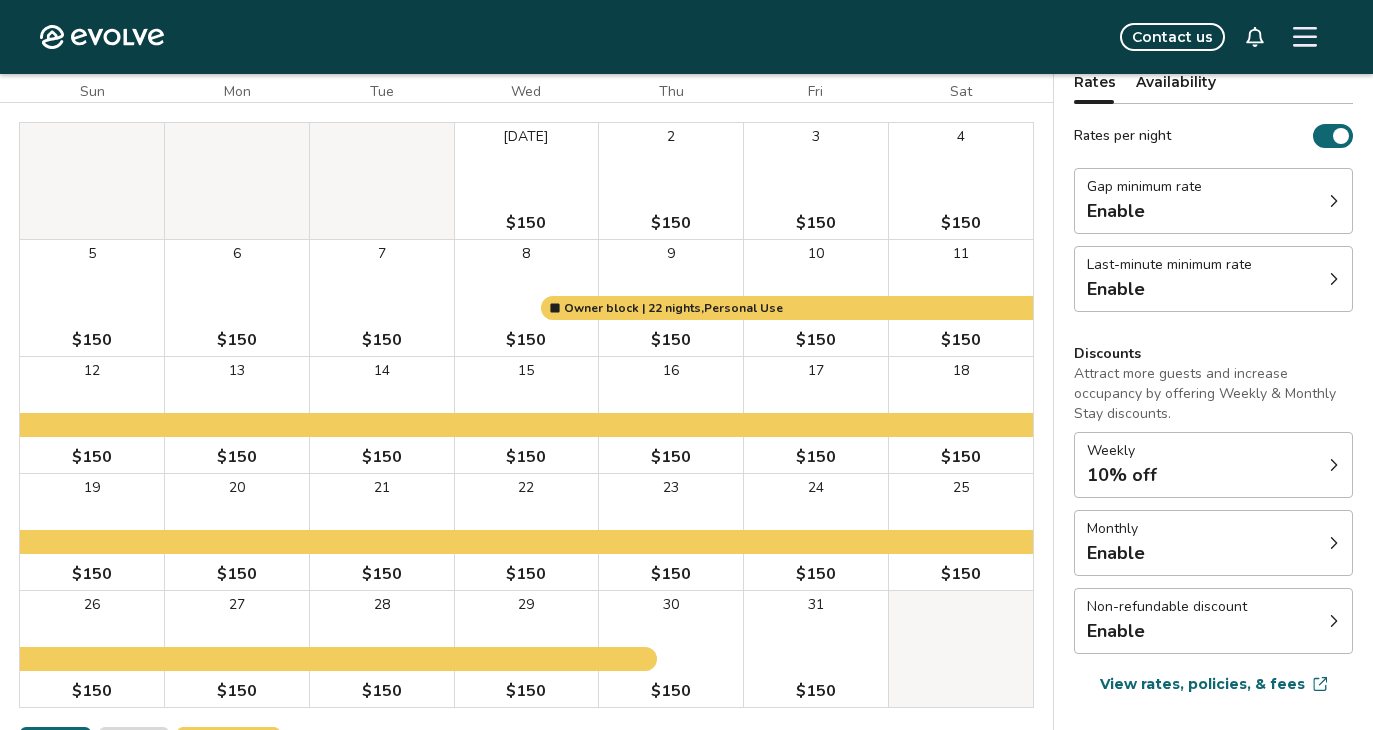 scroll, scrollTop: 304, scrollLeft: 0, axis: vertical 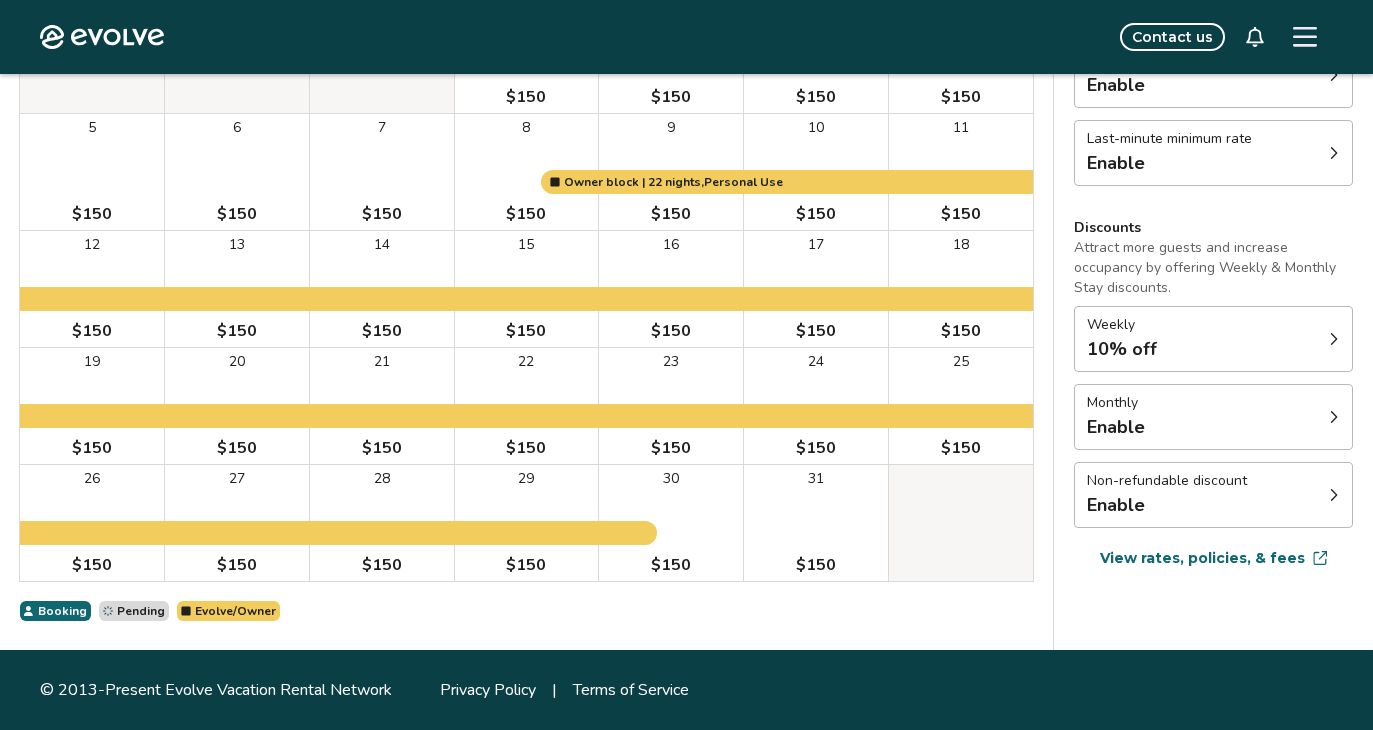 click on "31 $150" at bounding box center [816, 523] 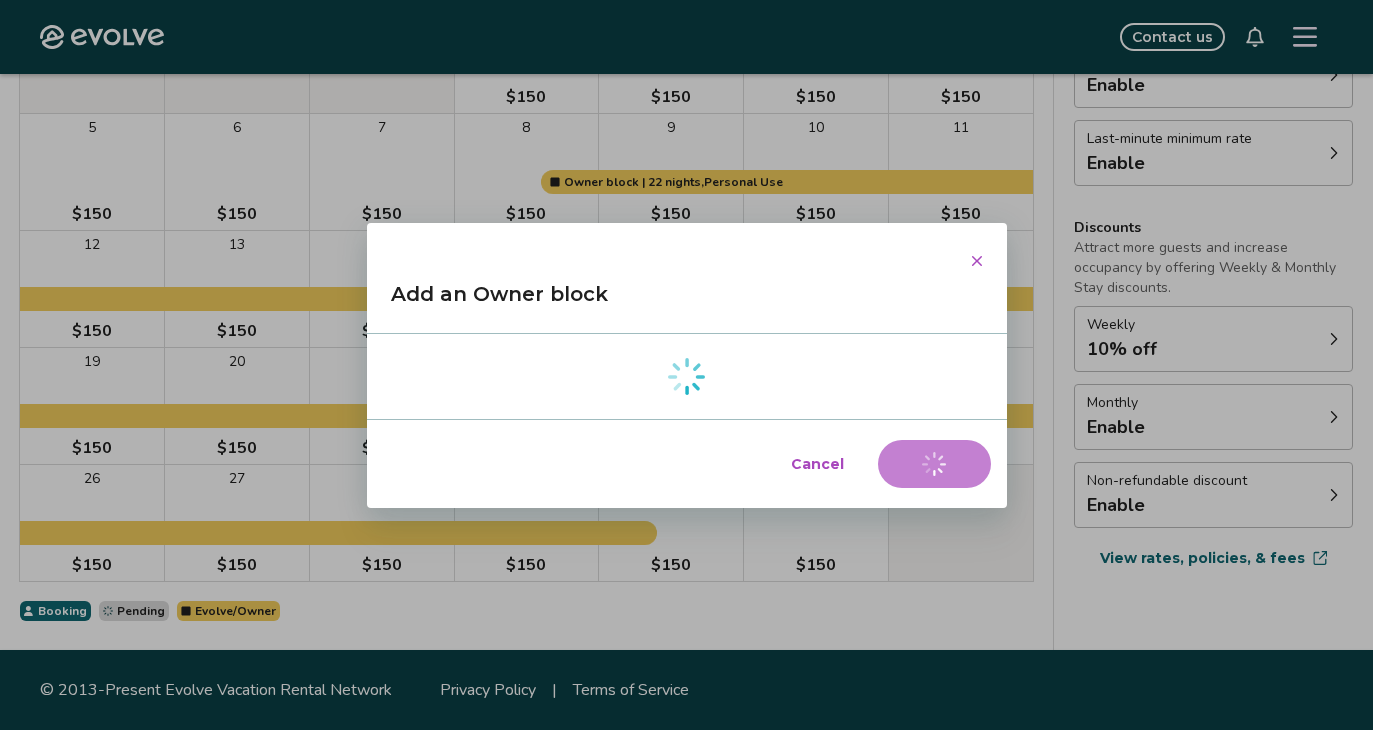 click on "Cancel Add block" at bounding box center (687, 464) 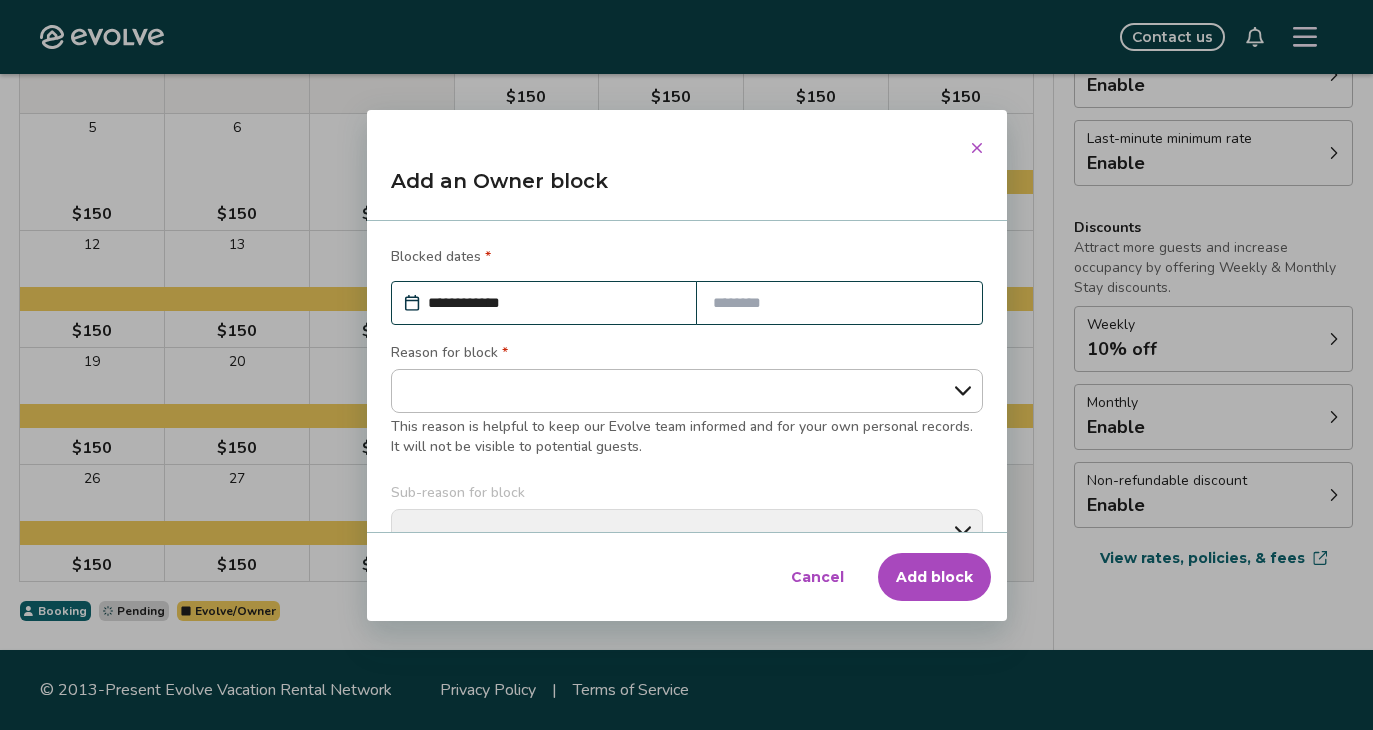click at bounding box center [839, 303] 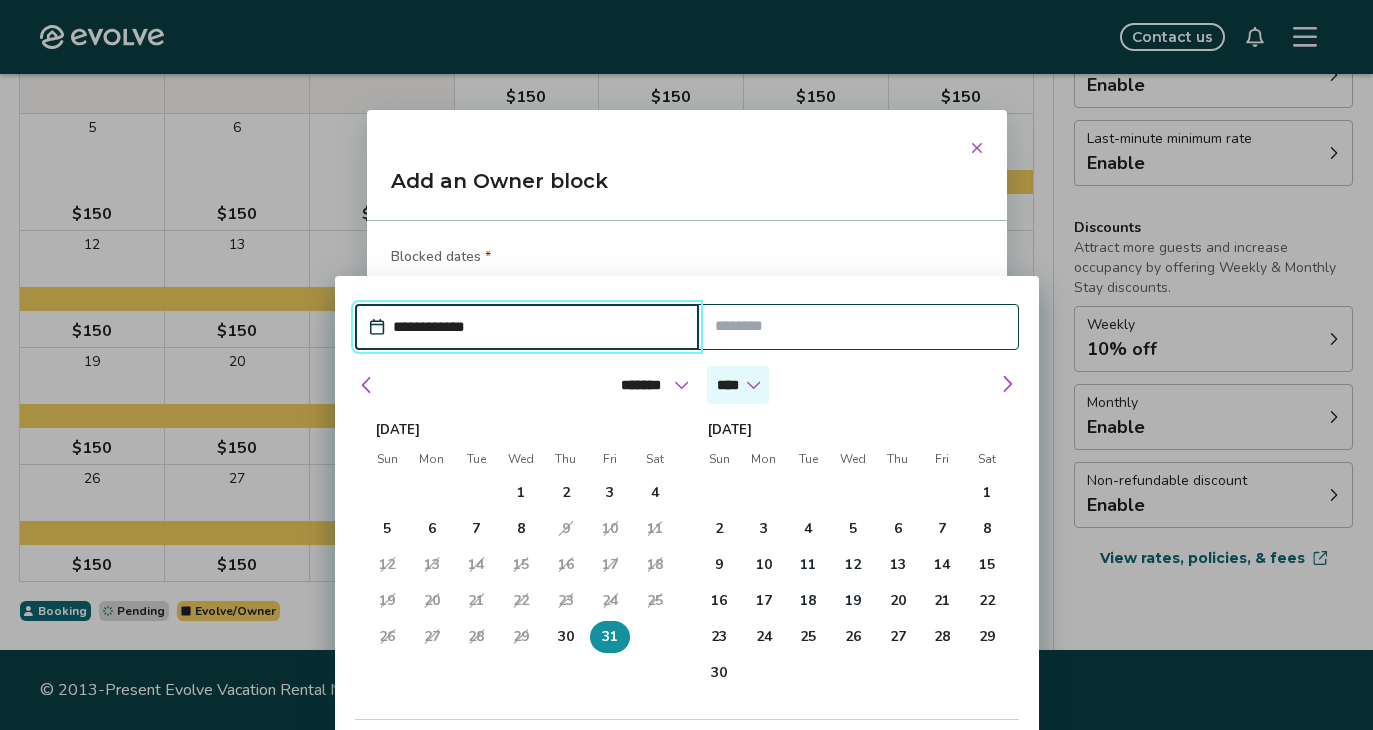 click on "**** **** **** **** **** **** **** **** **** **** **** **** **** **** **** **** **** **** **** **** ****" at bounding box center [738, 385] 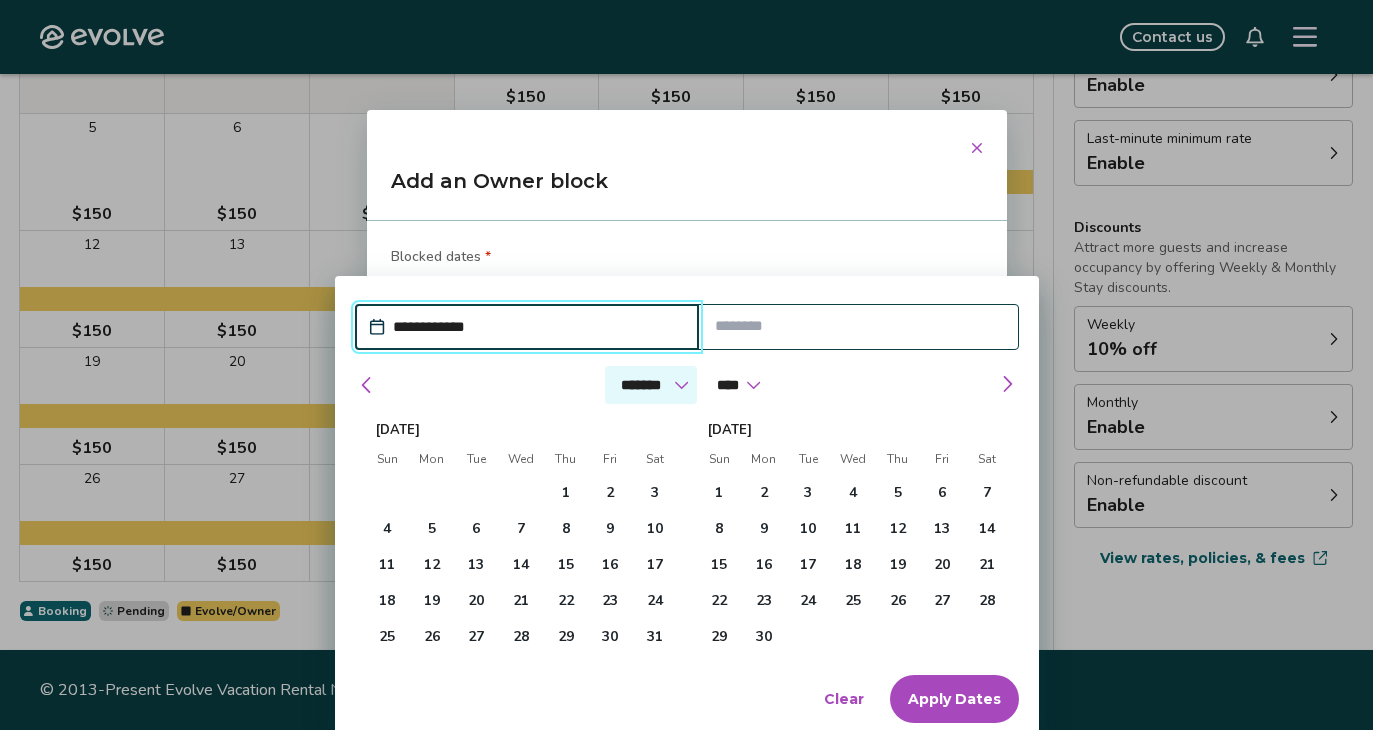 click on "******* ******** ***** ***** *** **** **** ****** ********* ******* ******** ********" at bounding box center [651, 385] 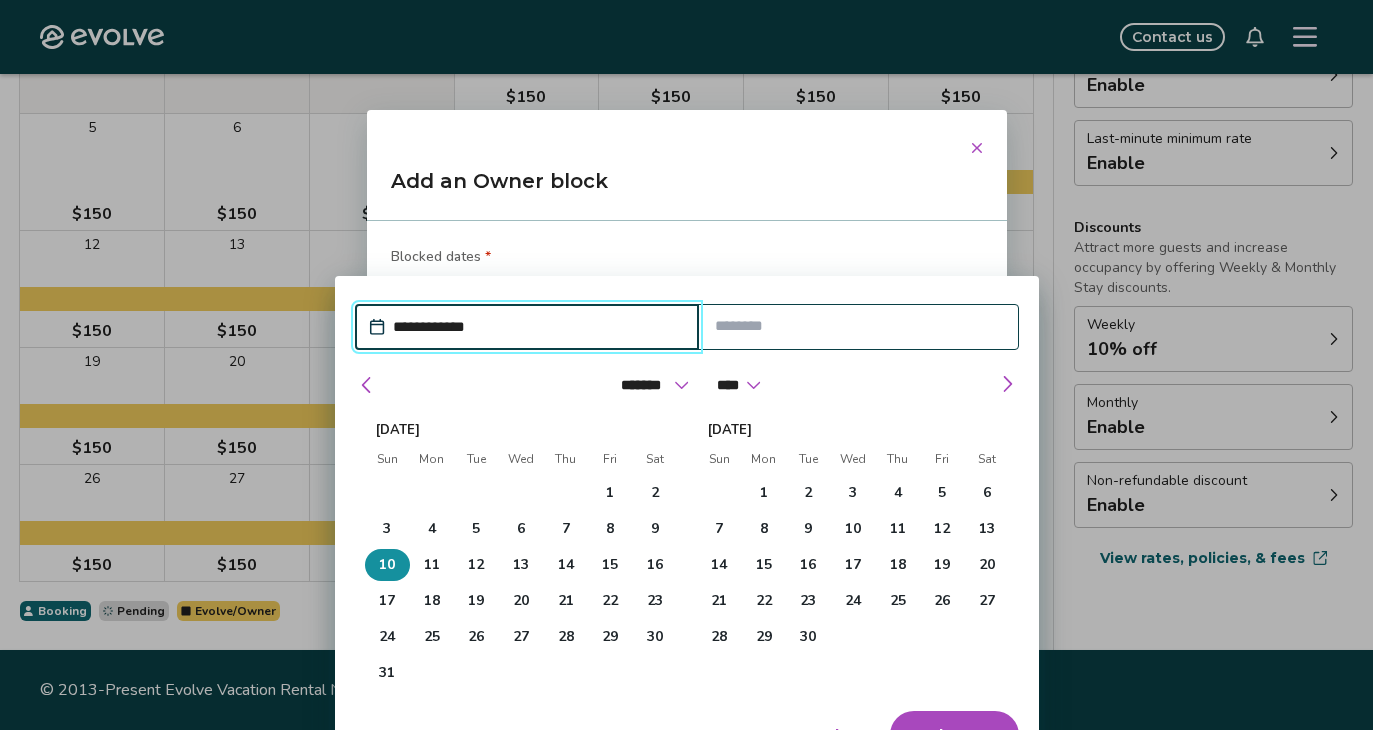 click on "10" at bounding box center [387, 564] 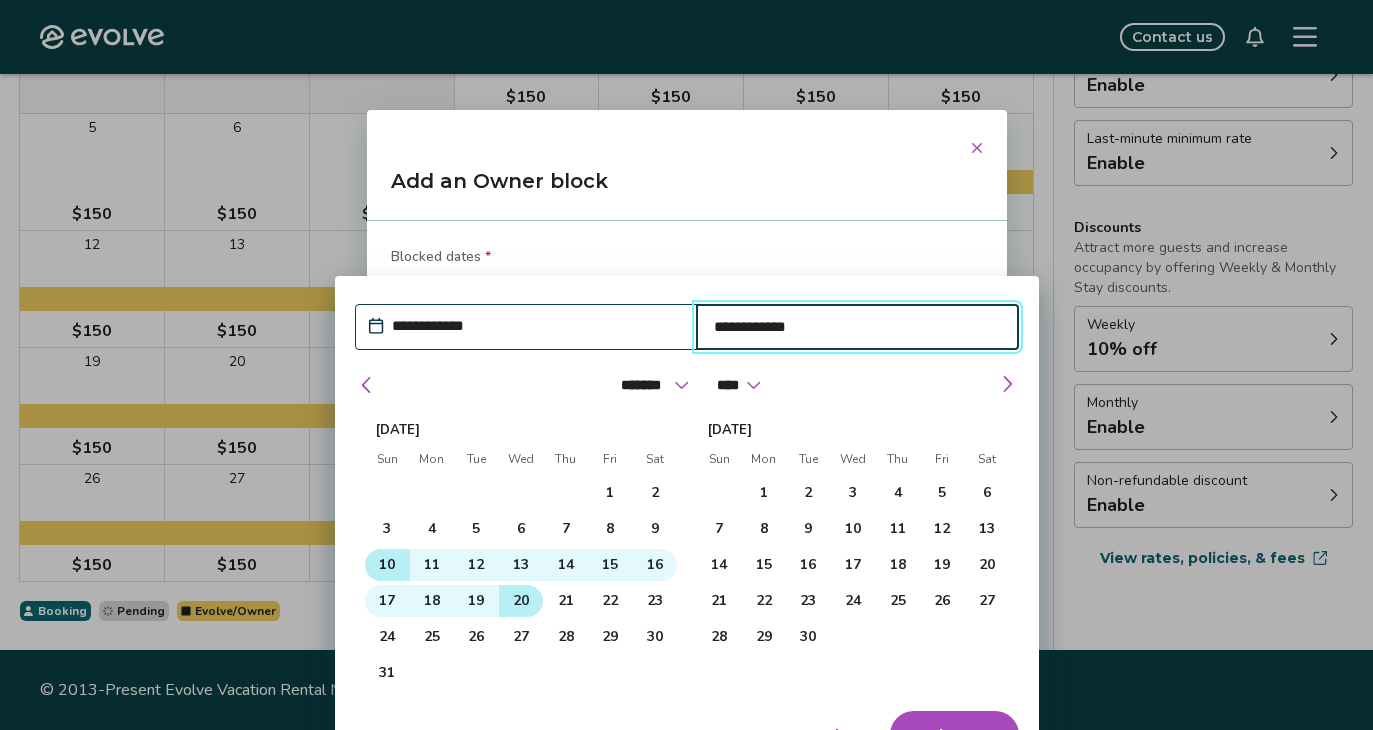 click on "20" at bounding box center (520, 600) 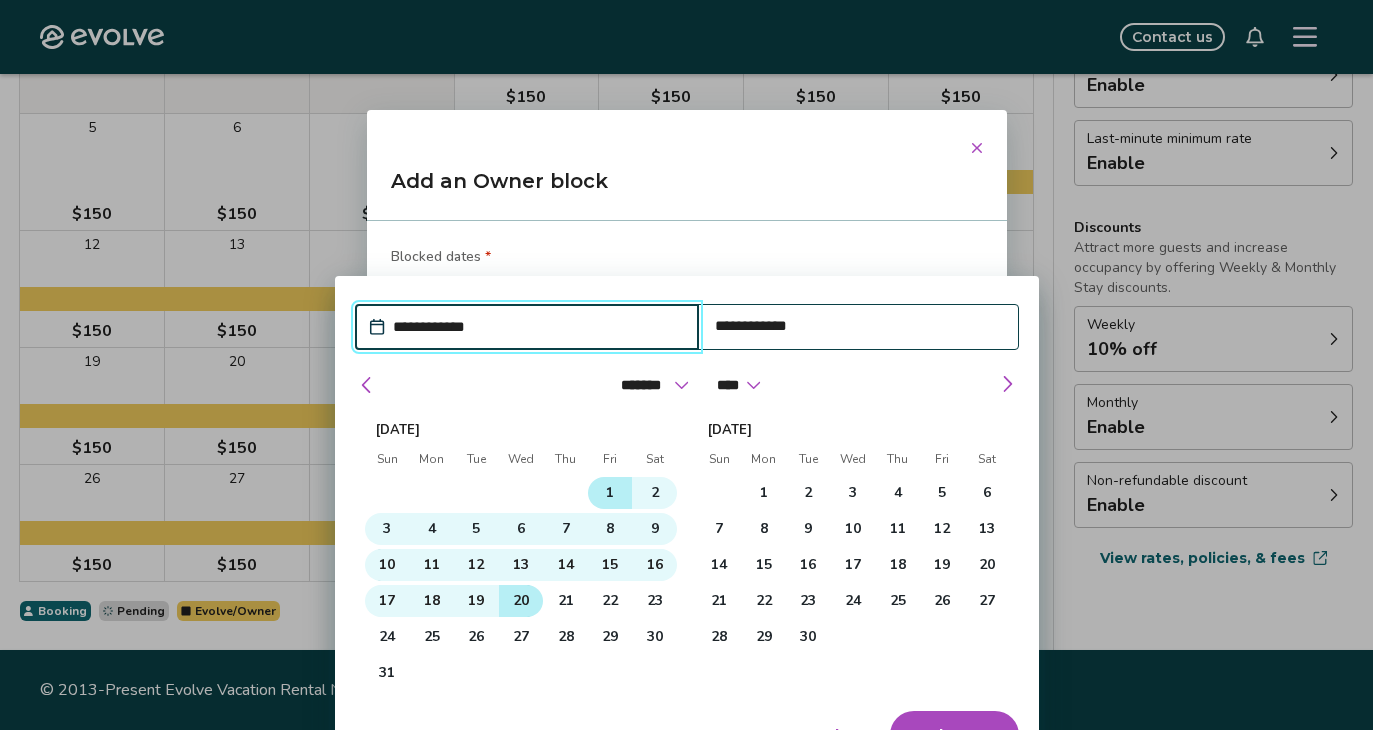 type on "*" 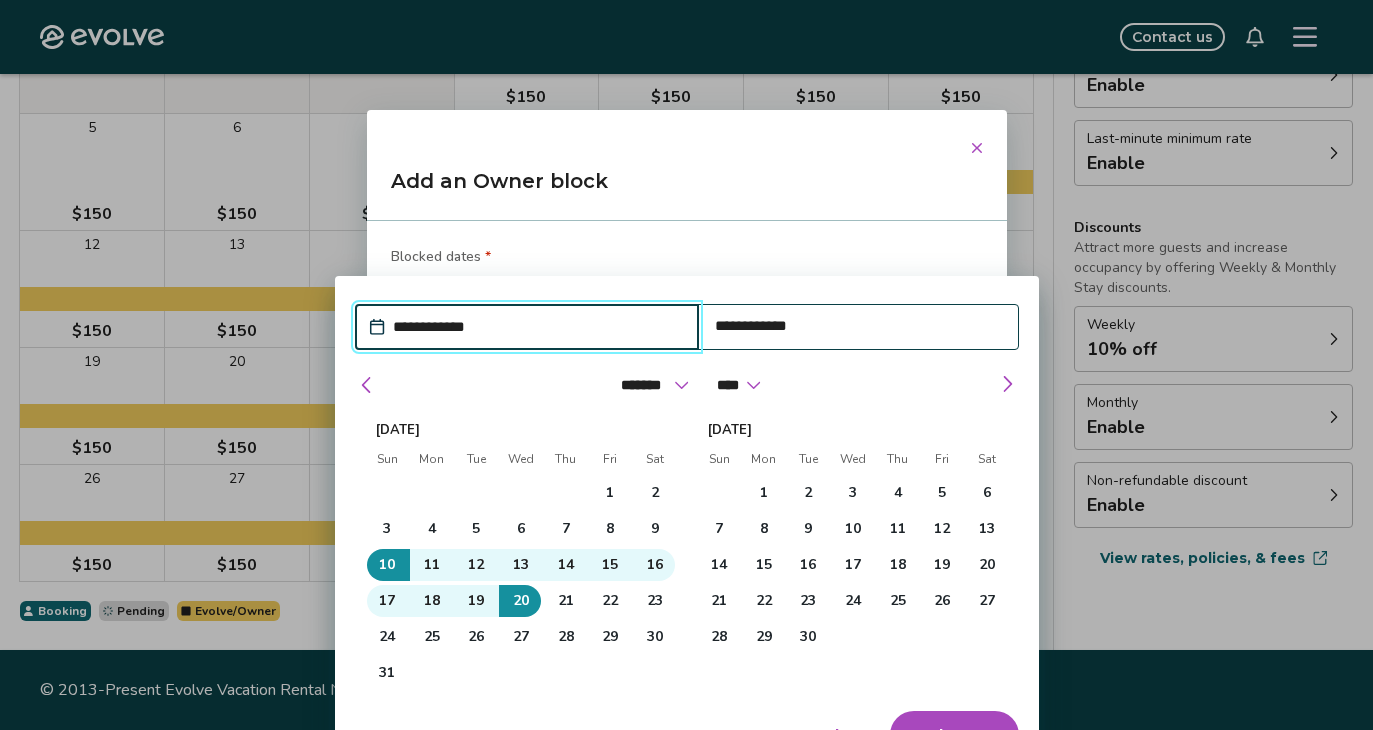 click on "**********" at bounding box center [537, 327] 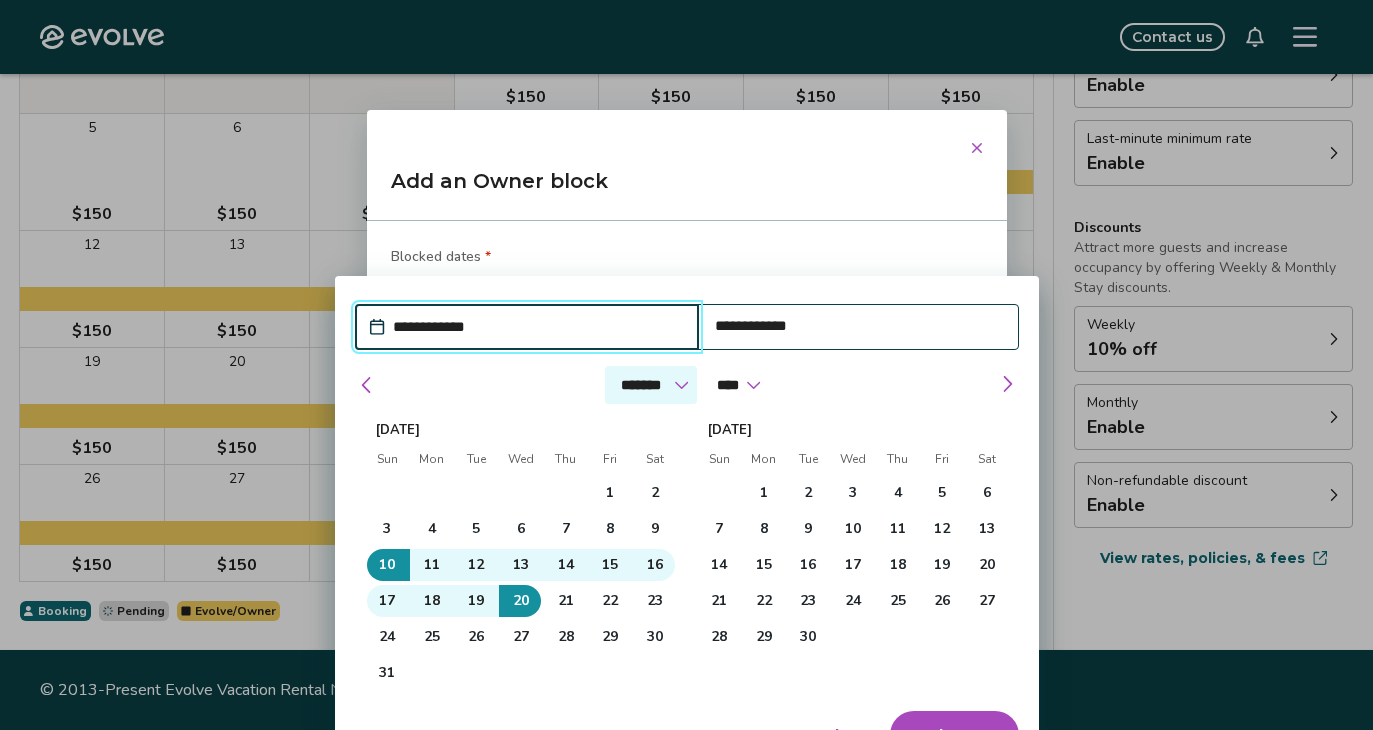 click on "******* ******** ***** ***** *** **** **** ****** ********* ******* ******** ********" at bounding box center (651, 385) 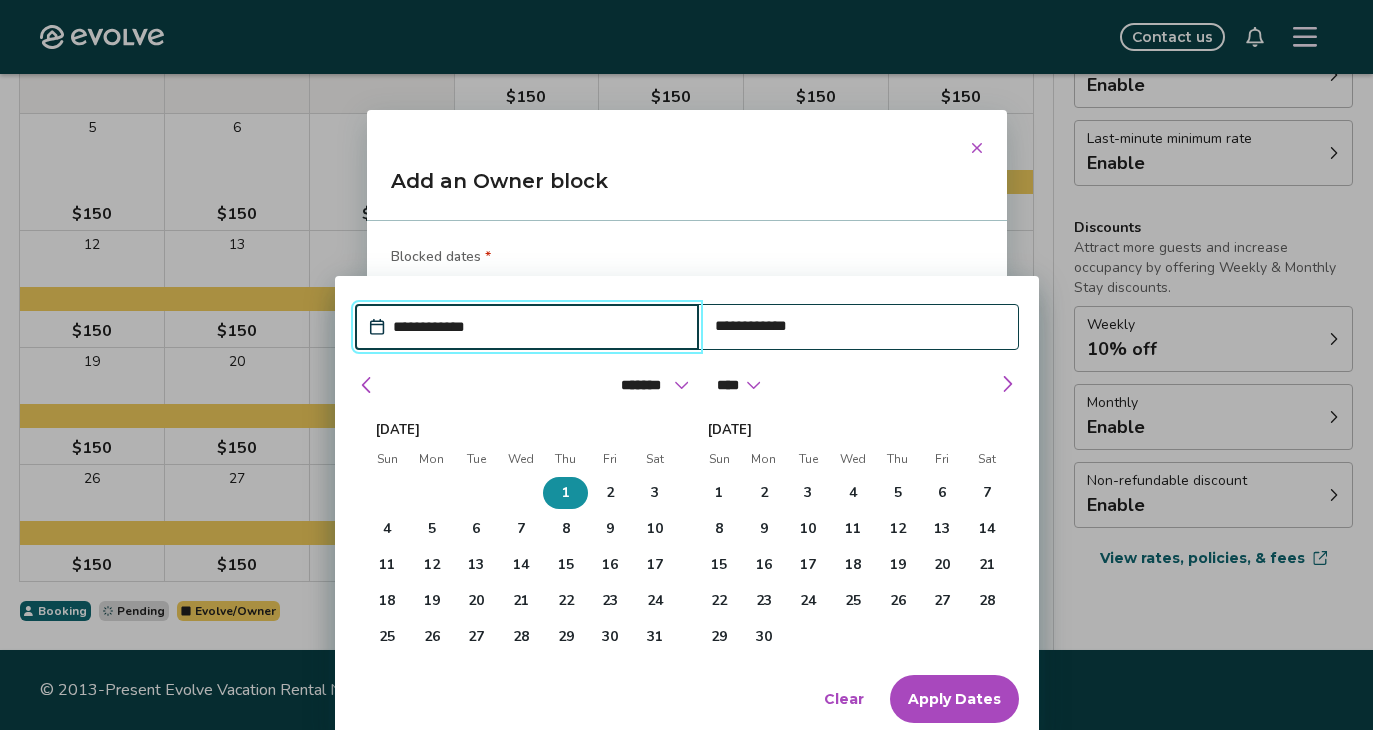 click on "1" at bounding box center [565, 492] 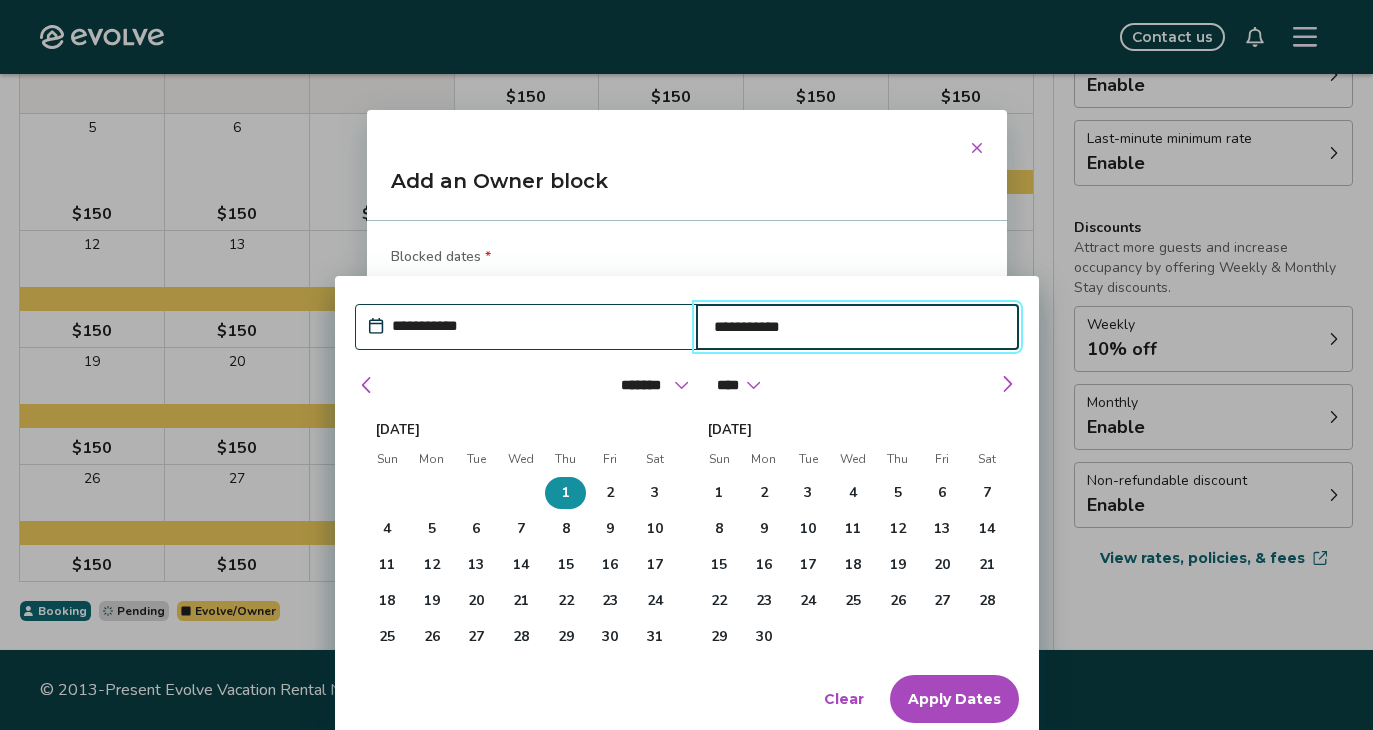 type on "*" 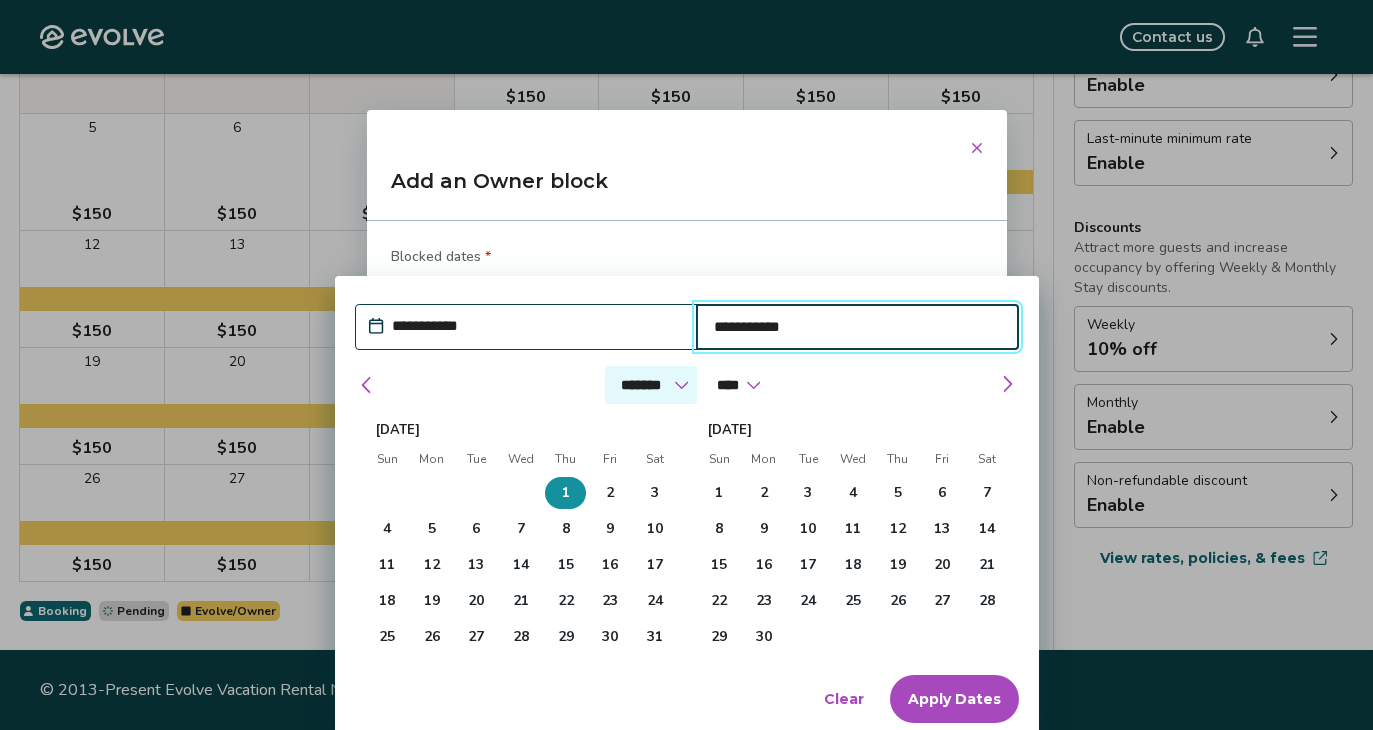 click on "******* ******** ***** ***** *** **** **** ****** ********* ******* ******** ********" at bounding box center [651, 385] 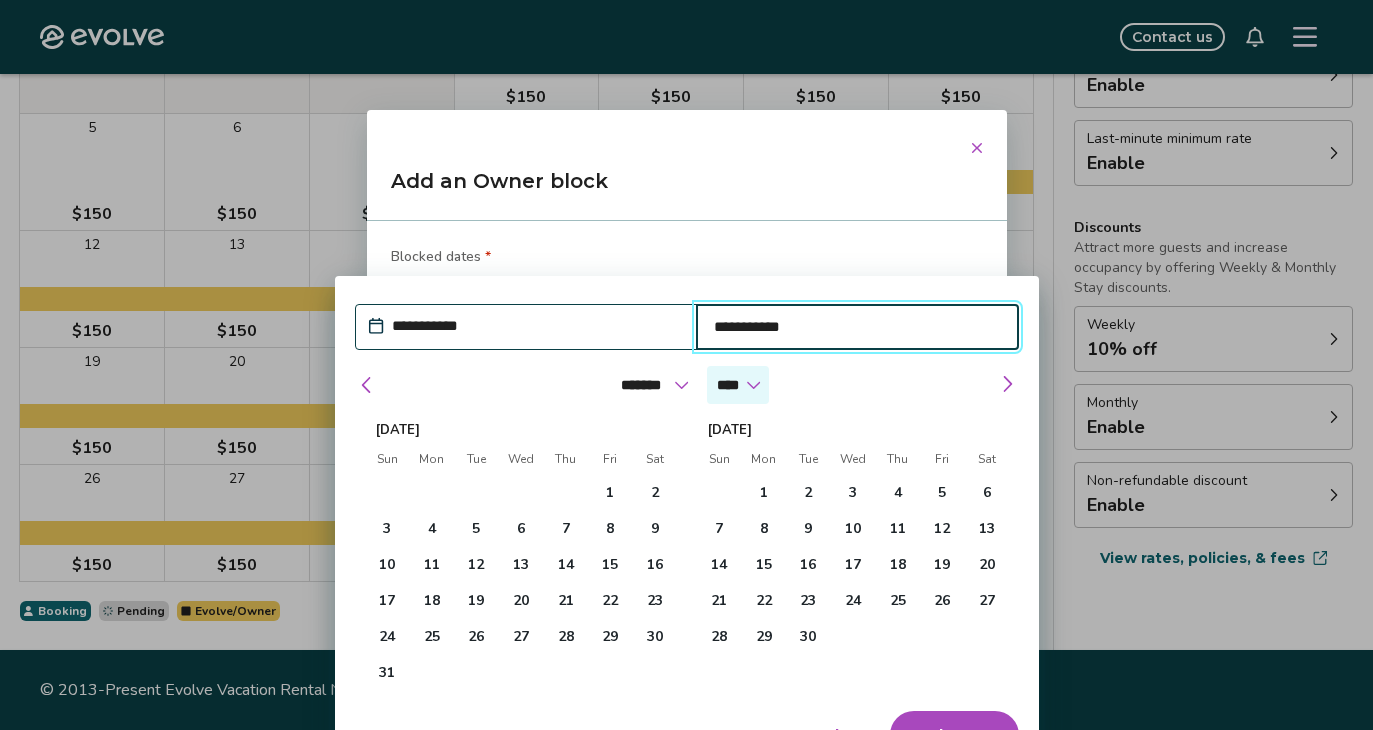 click on "**** **** **** **** **** **** **** **** **** **** **** **** **** **** **** **** **** **** **** **** ****" at bounding box center [738, 385] 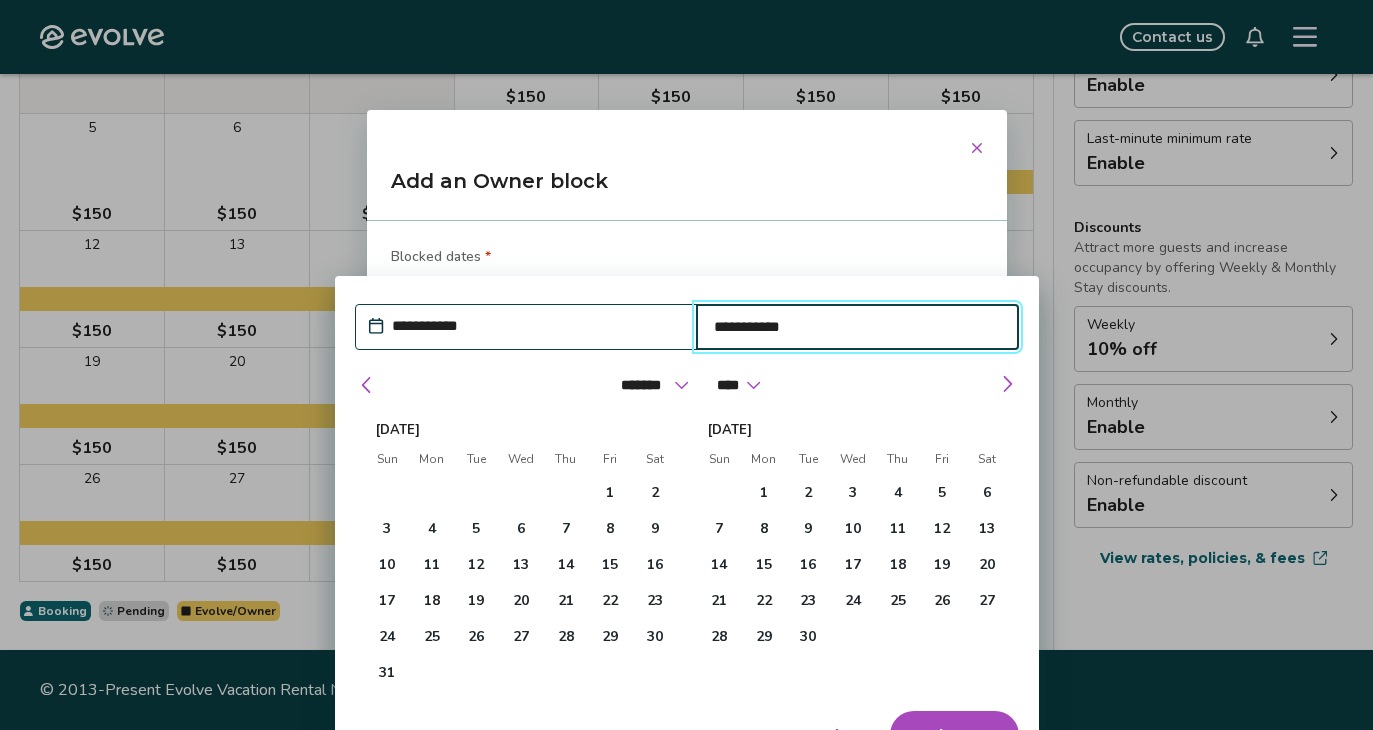click on "**********" at bounding box center [687, 527] 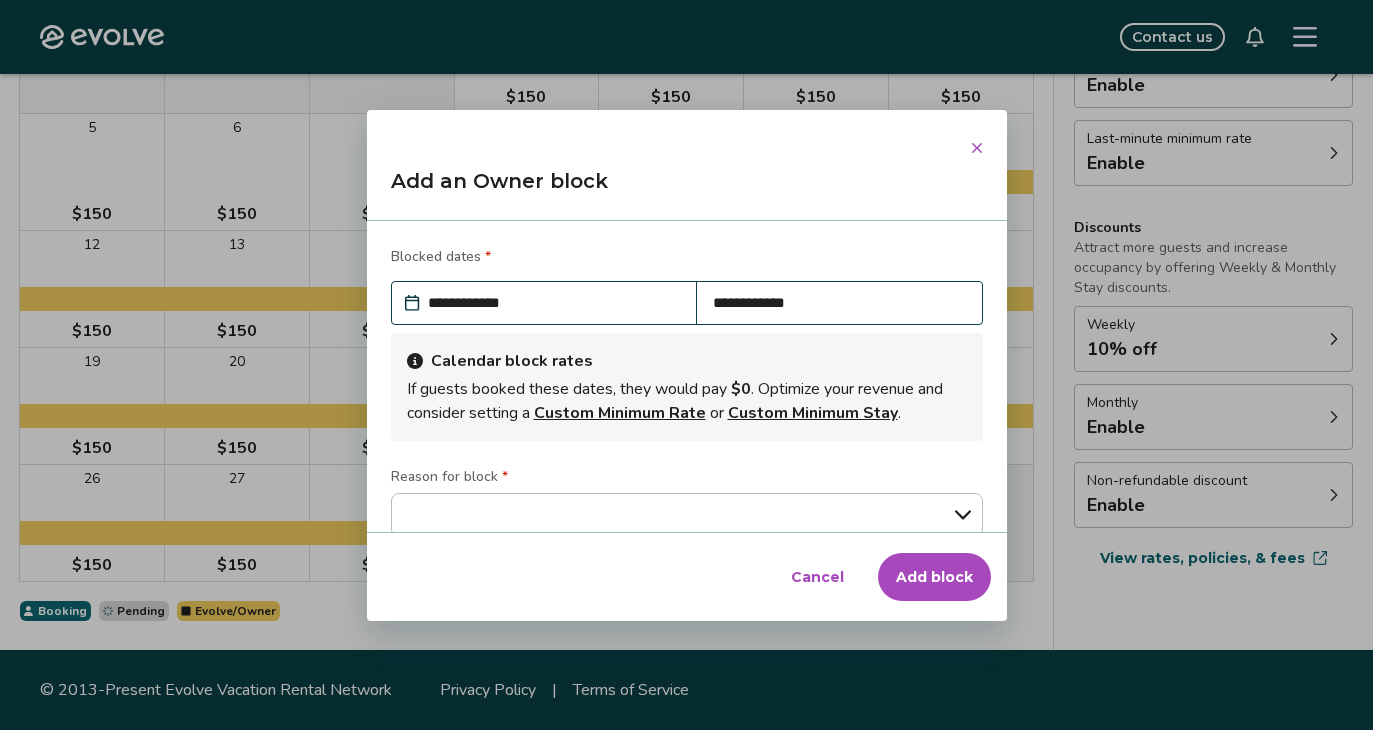 click on "**********" at bounding box center (687, 365) 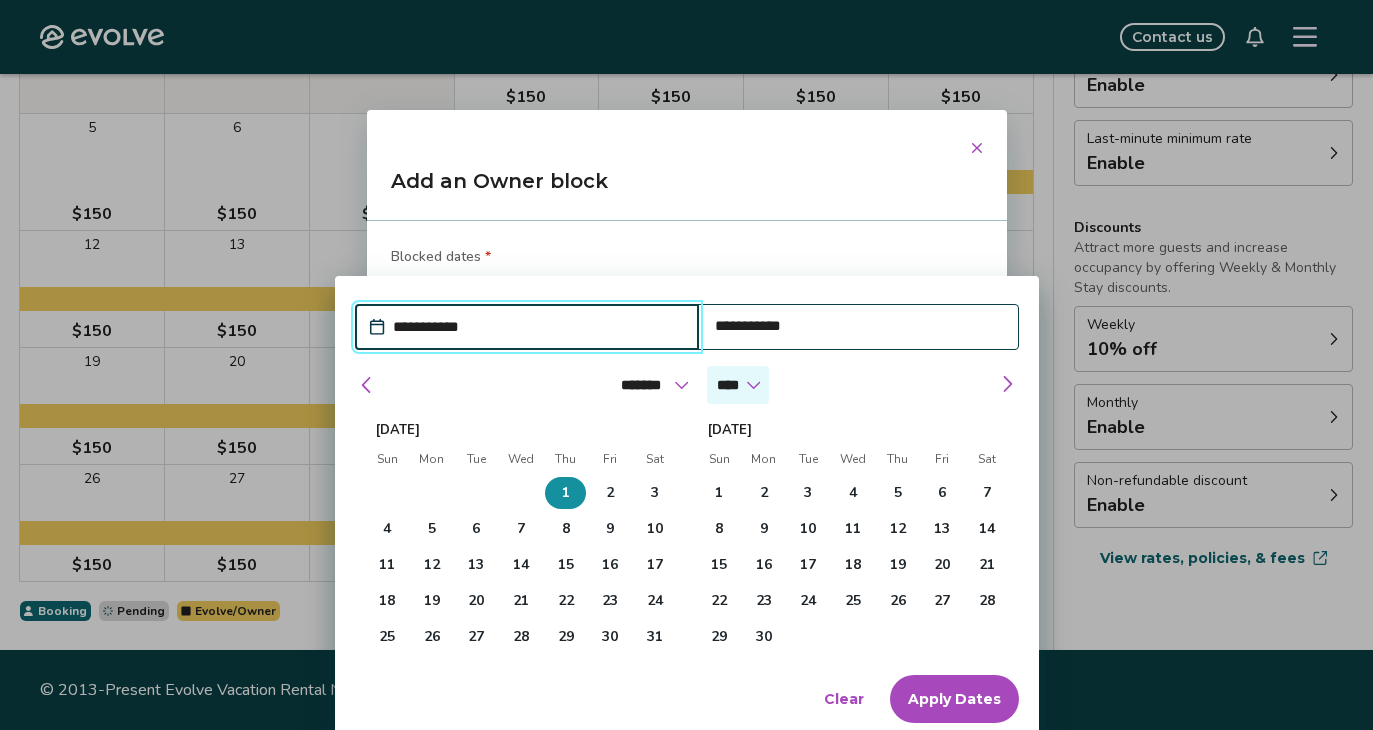 click on "**** **** **** **** **** **** **** **** **** **** **** **** **** **** **** **** **** **** **** **** ****" at bounding box center [738, 385] 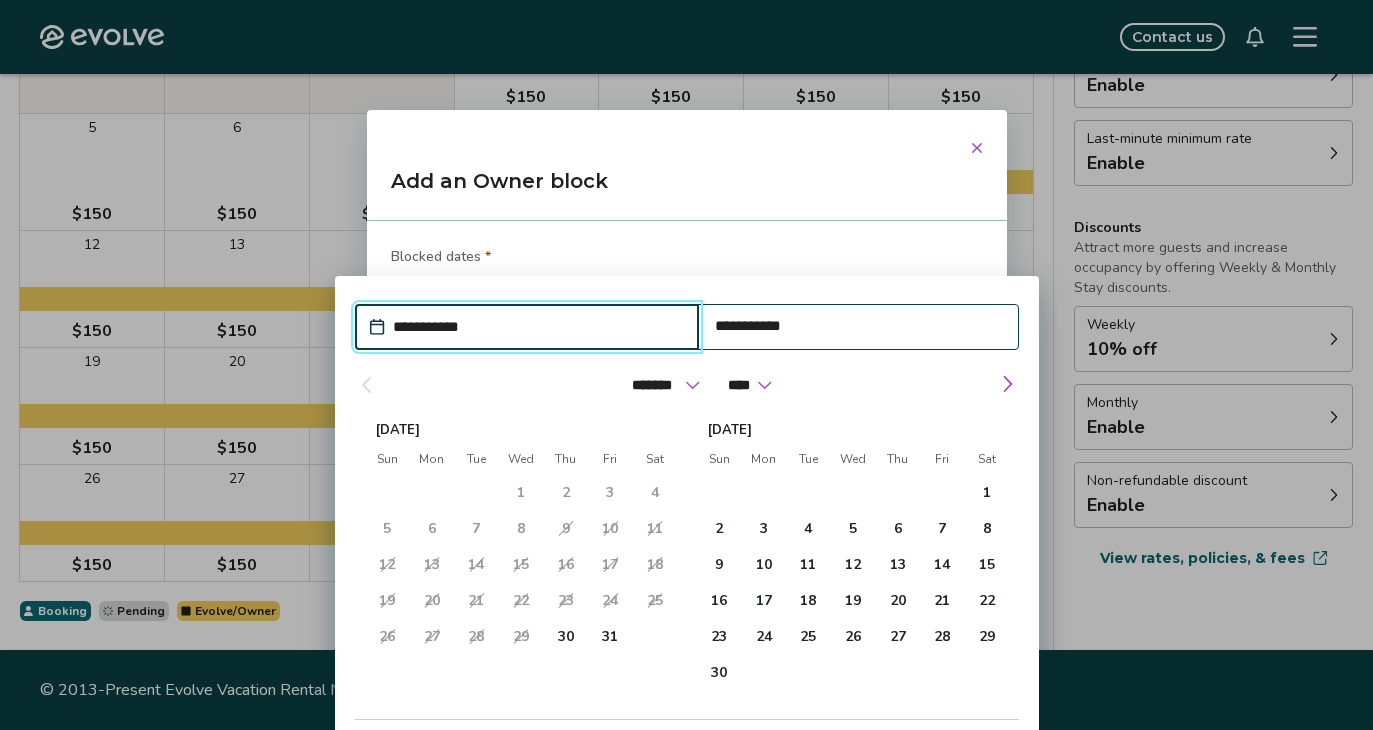 click on "**********" at bounding box center (858, 326) 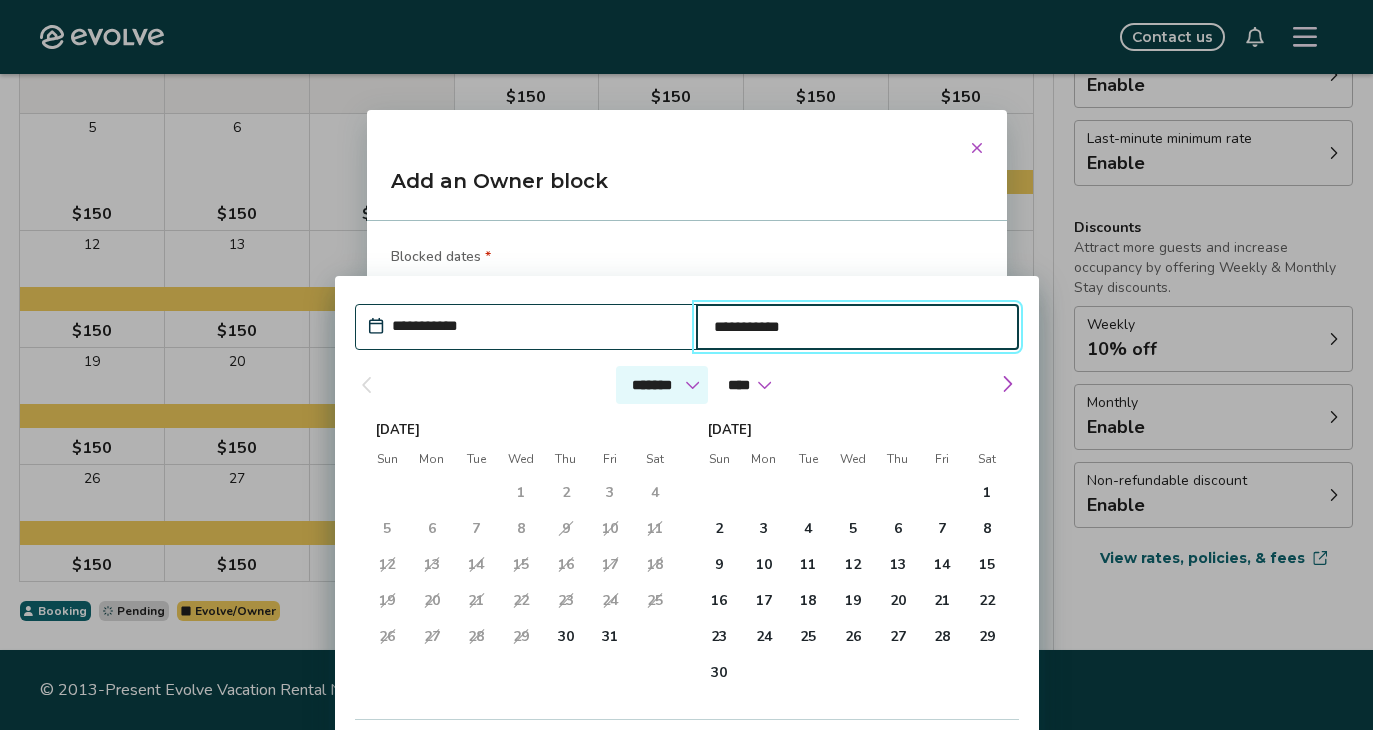 click on "******* ******** ***** ***** *** **** **** ****** ********* ******* ******** ********" at bounding box center (661, 385) 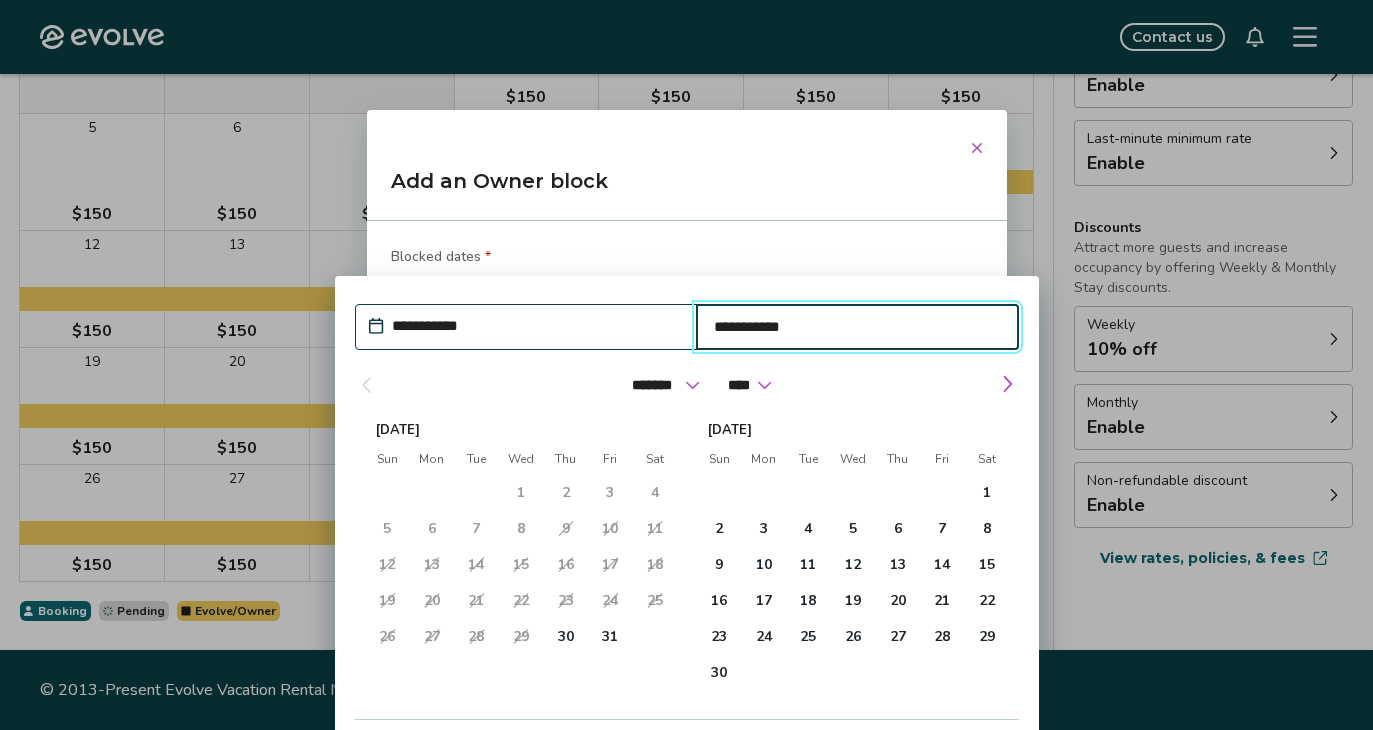 click on "**********" at bounding box center [687, 546] 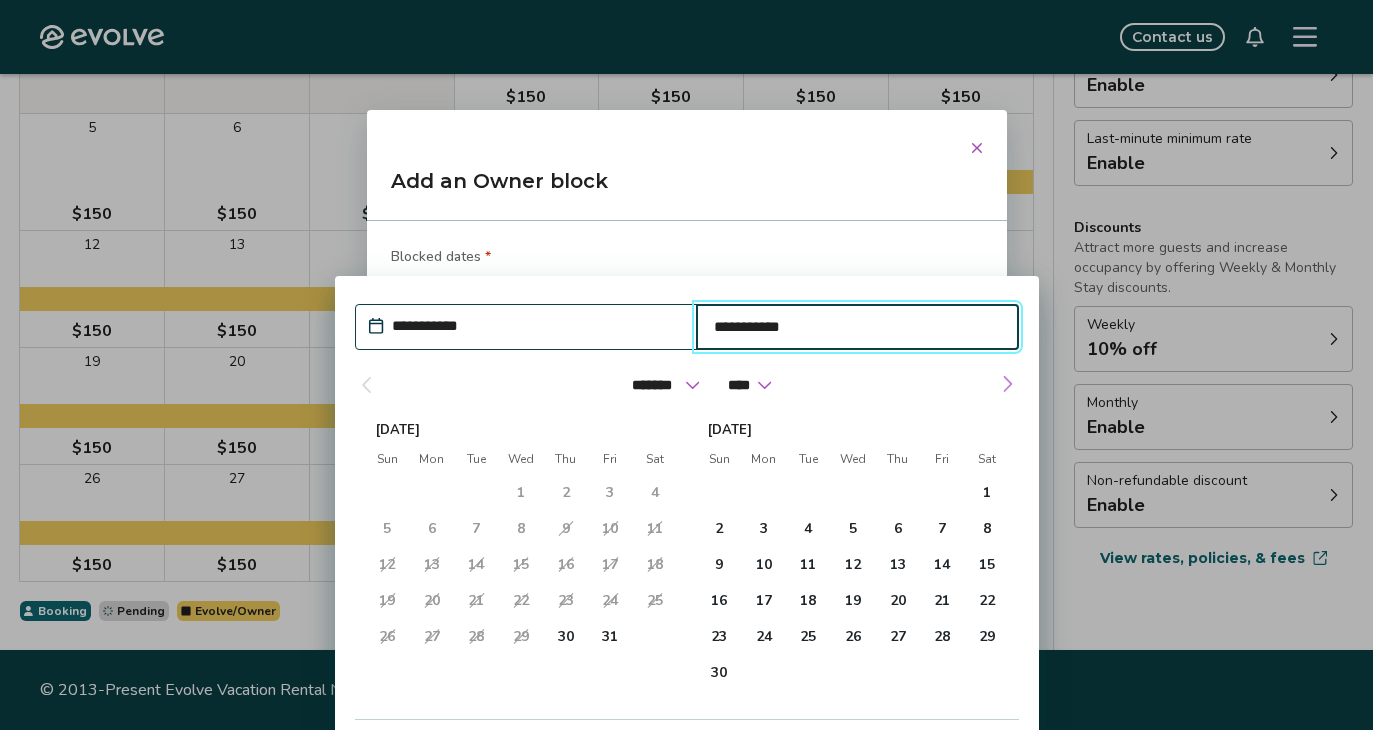 click at bounding box center (1007, 384) 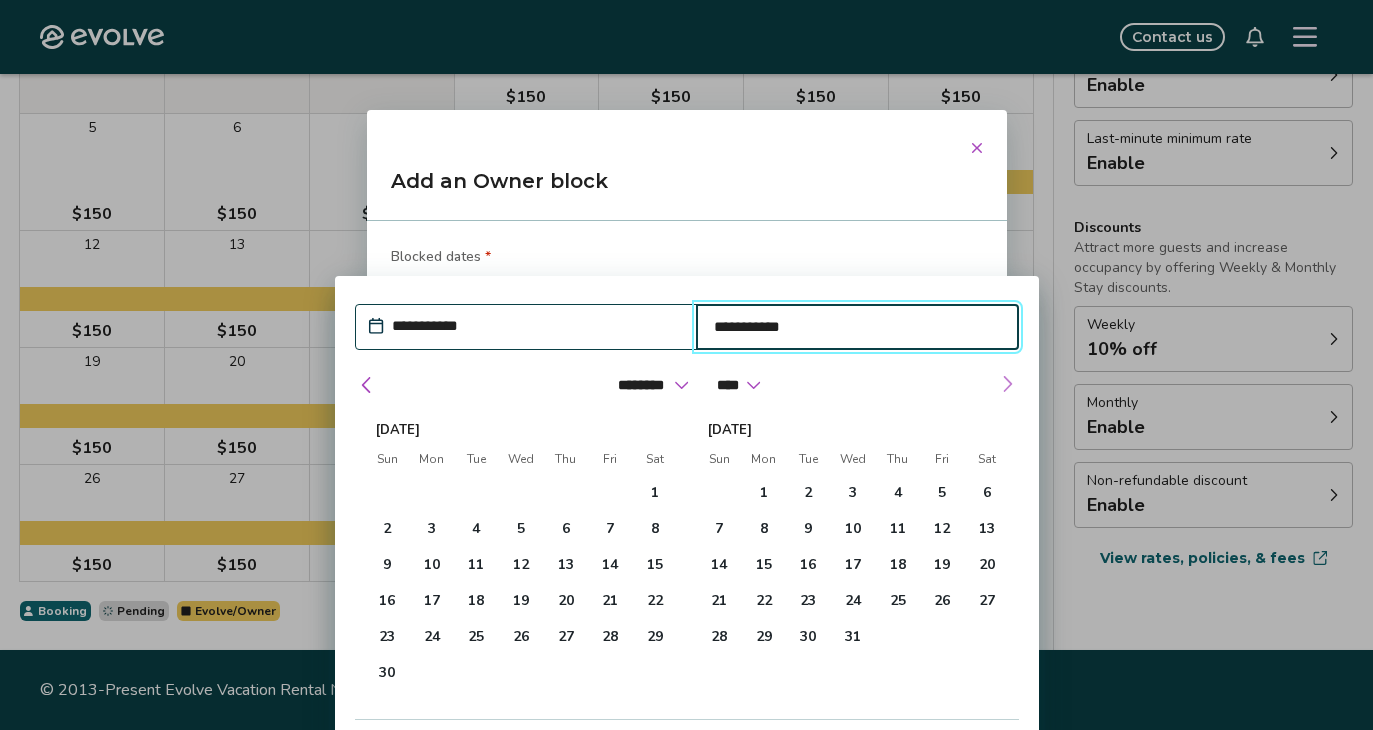 click at bounding box center (1007, 384) 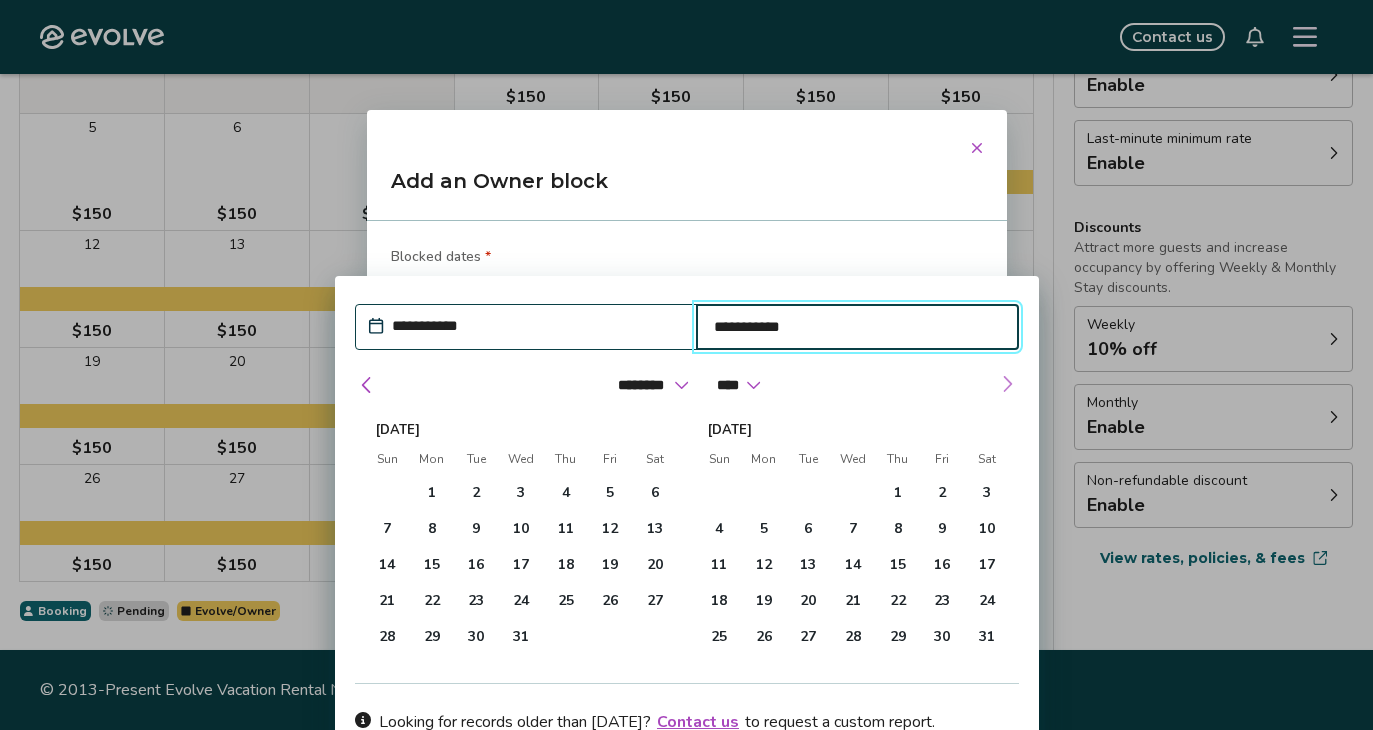 click at bounding box center (1007, 384) 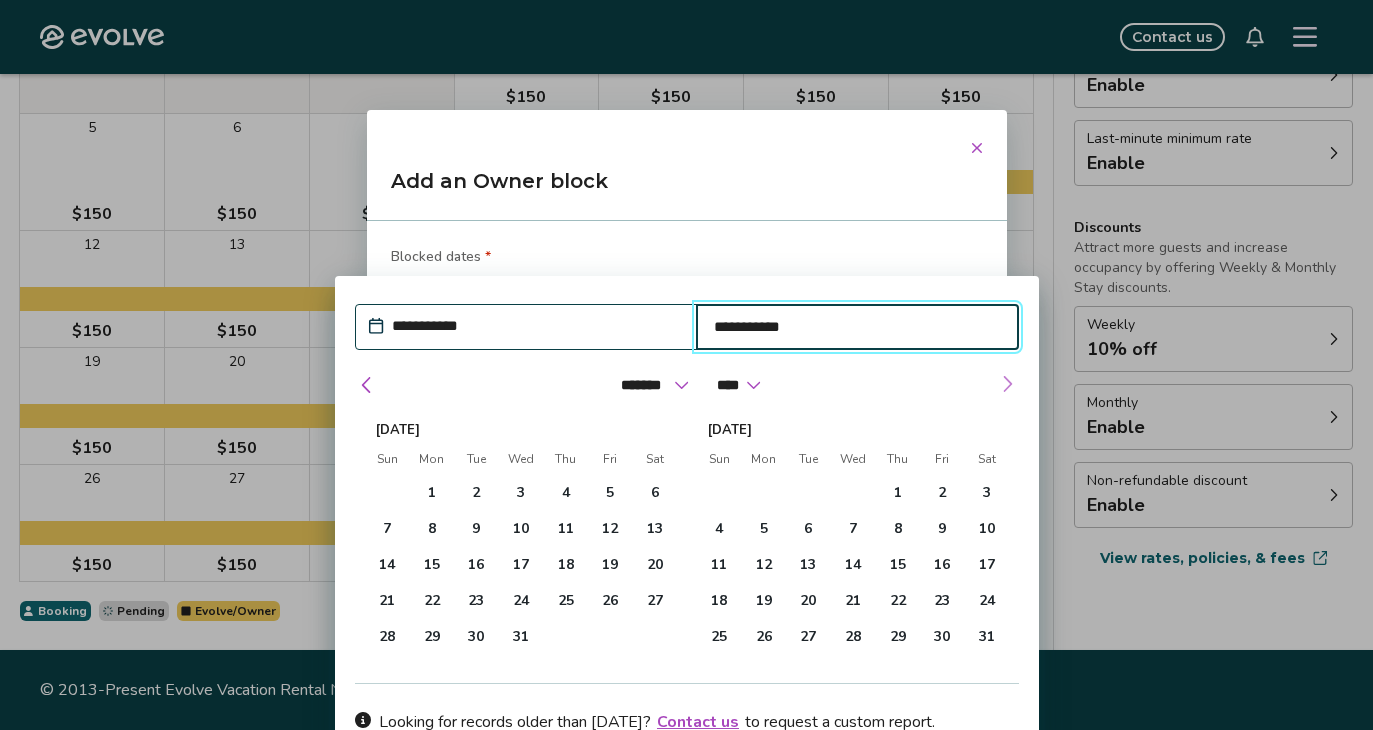 click at bounding box center [1007, 384] 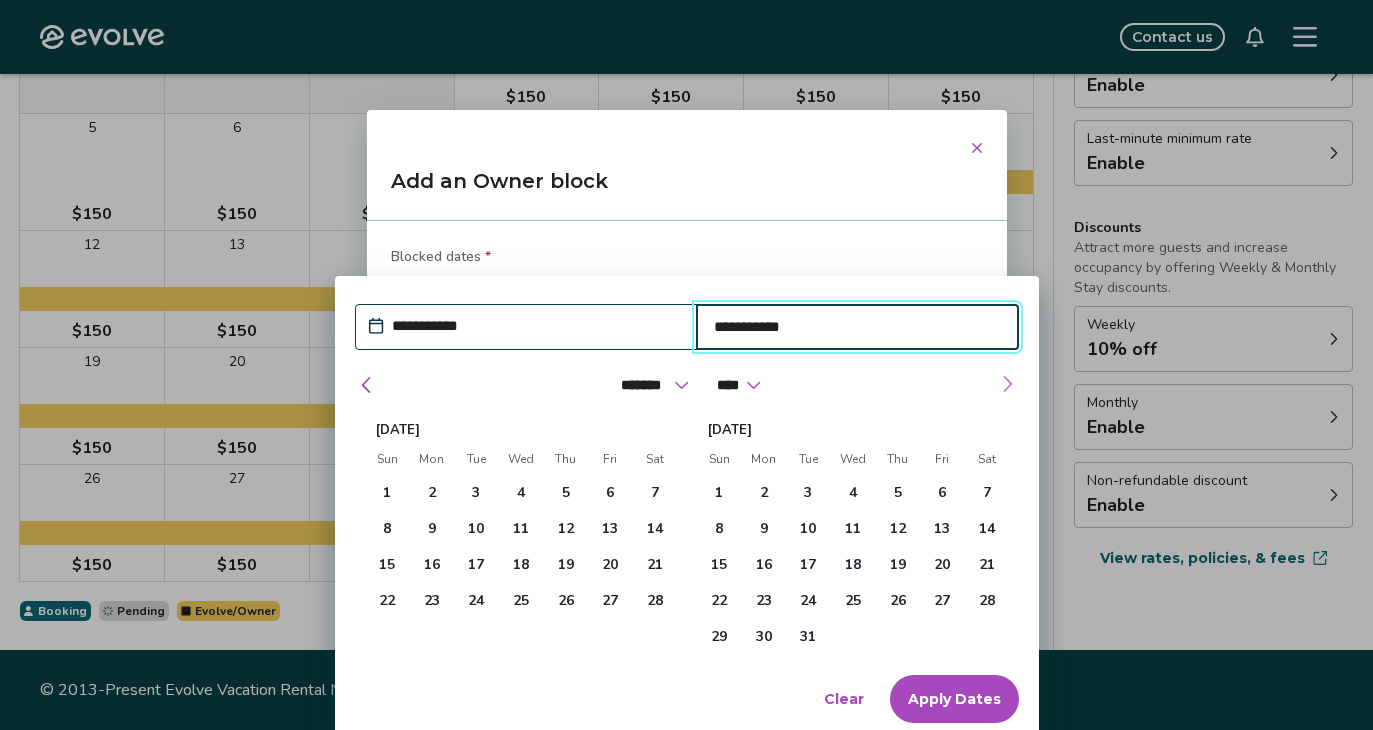 click at bounding box center (1007, 384) 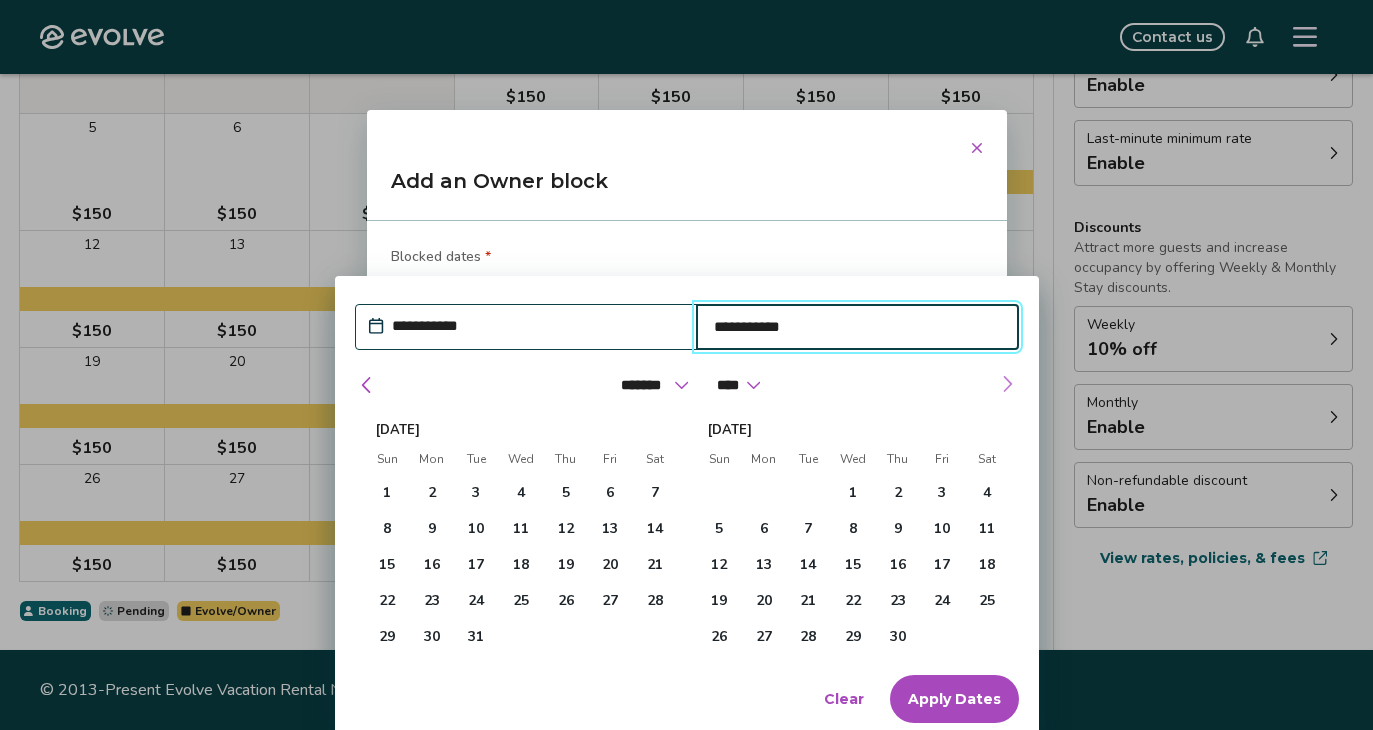 click at bounding box center [1007, 384] 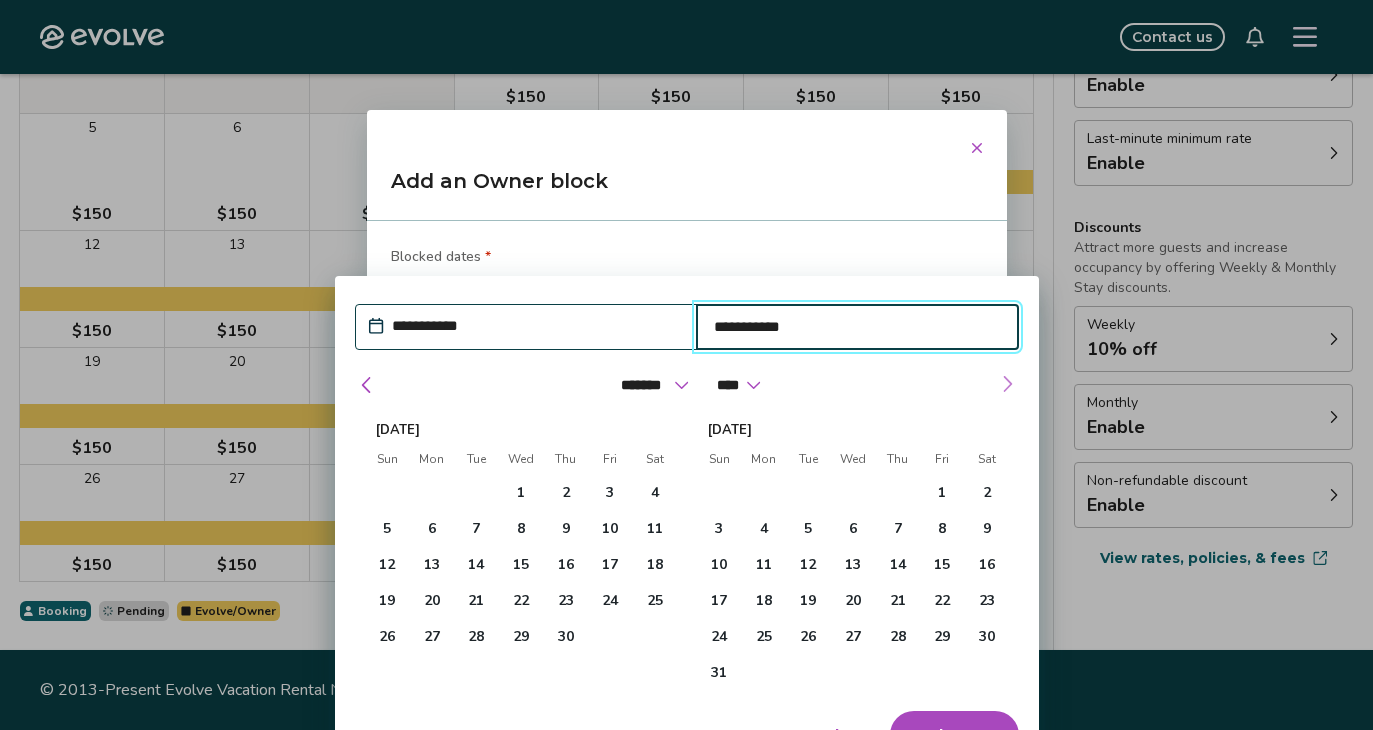 click at bounding box center (1007, 384) 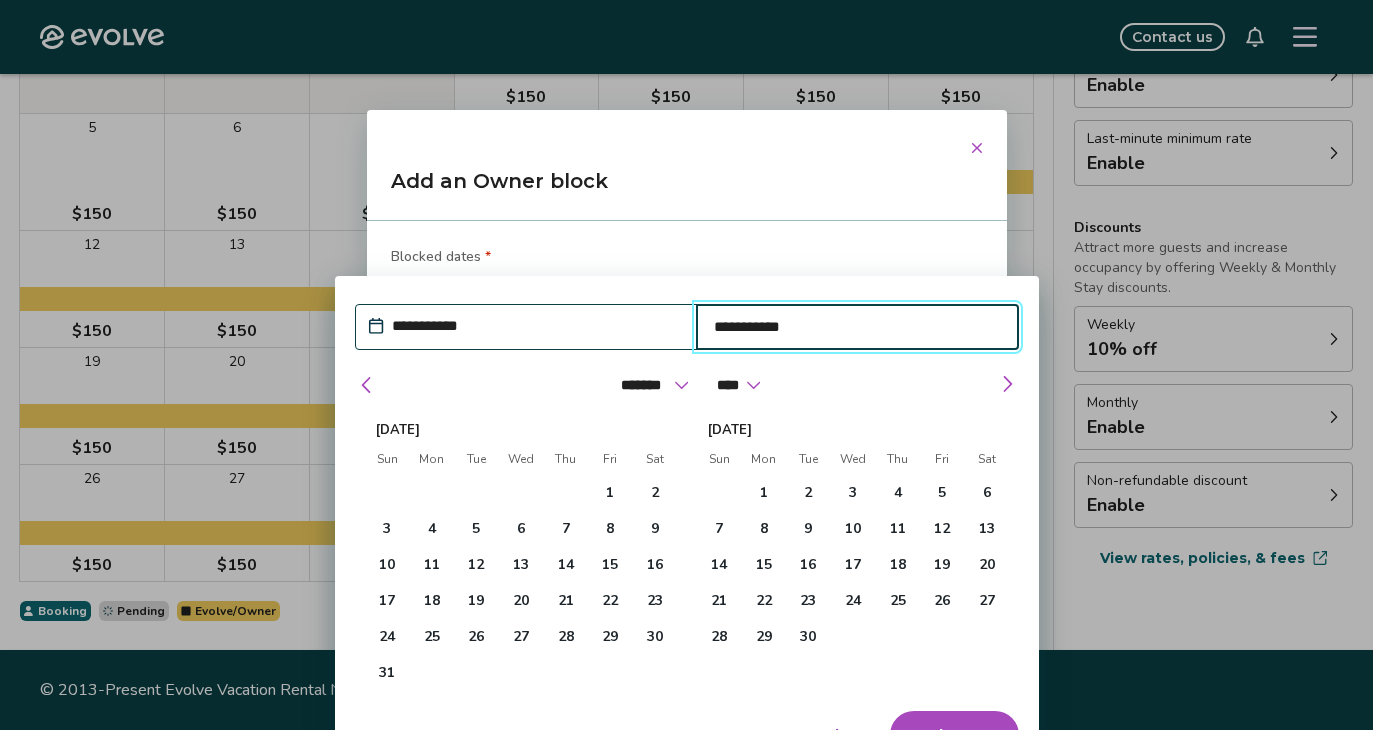 click on "**********" at bounding box center [857, 327] 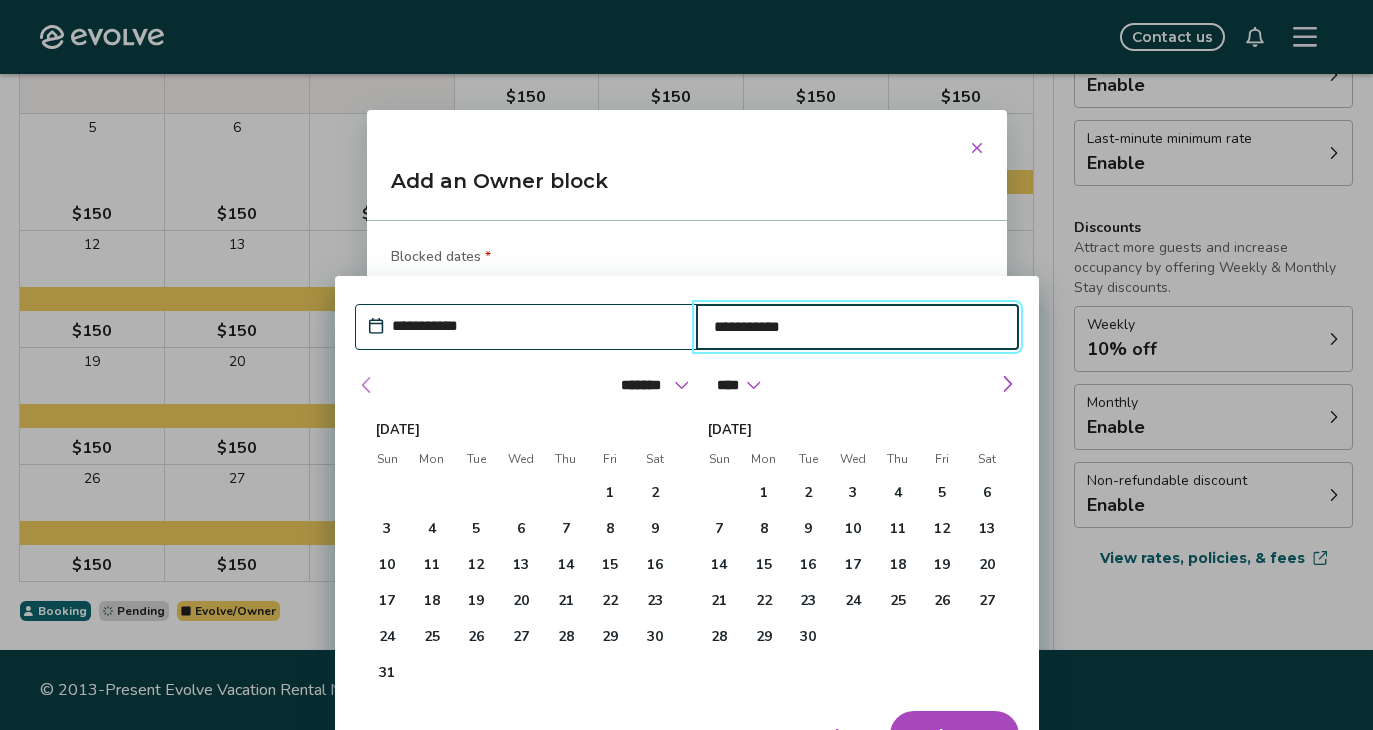 click at bounding box center (366, 385) 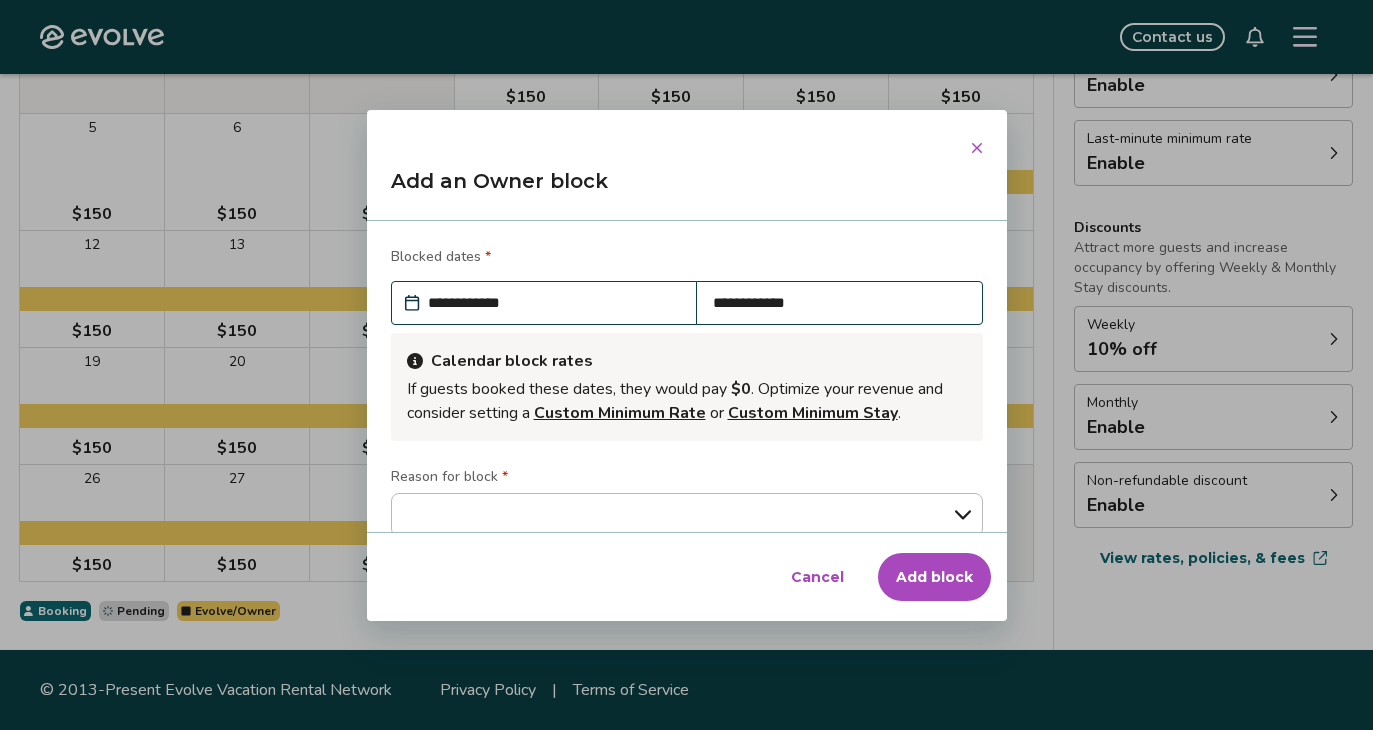 click on "Add an Owner block" at bounding box center [687, 189] 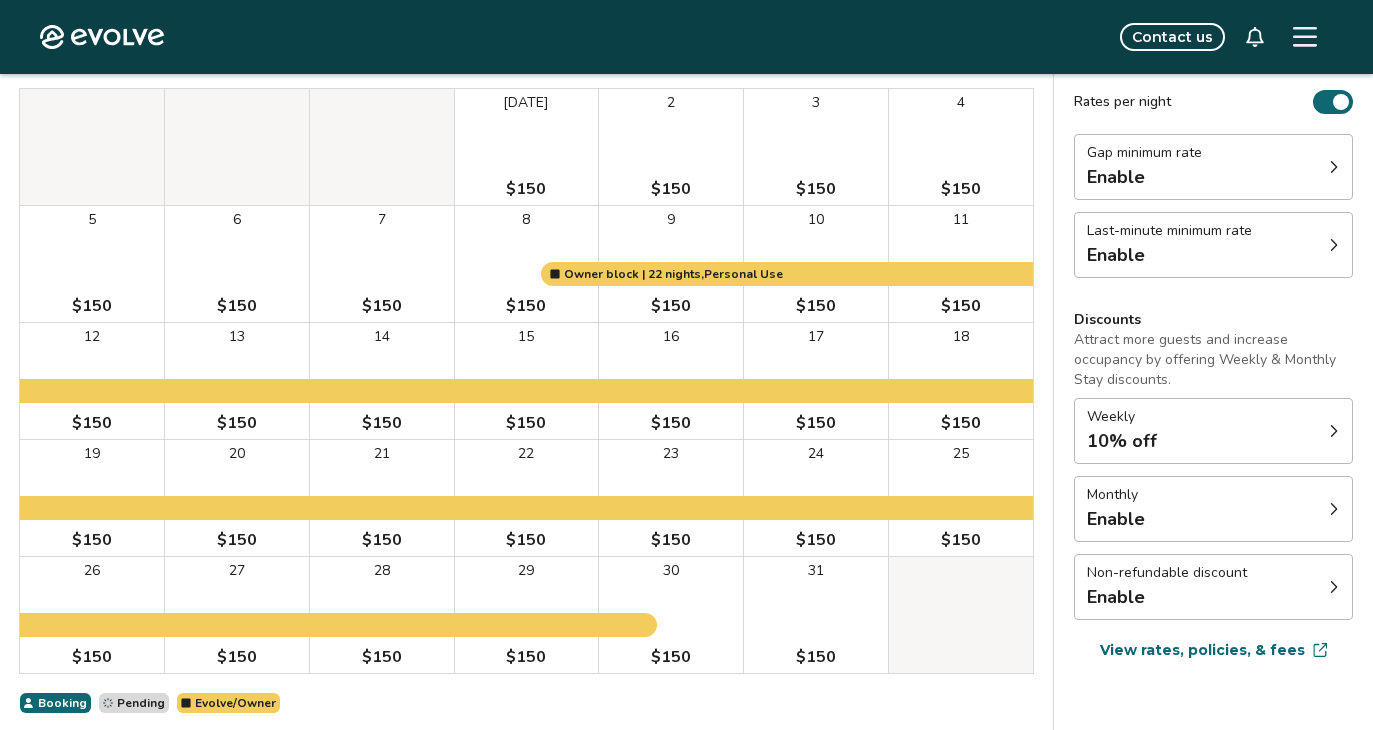 scroll, scrollTop: 231, scrollLeft: 0, axis: vertical 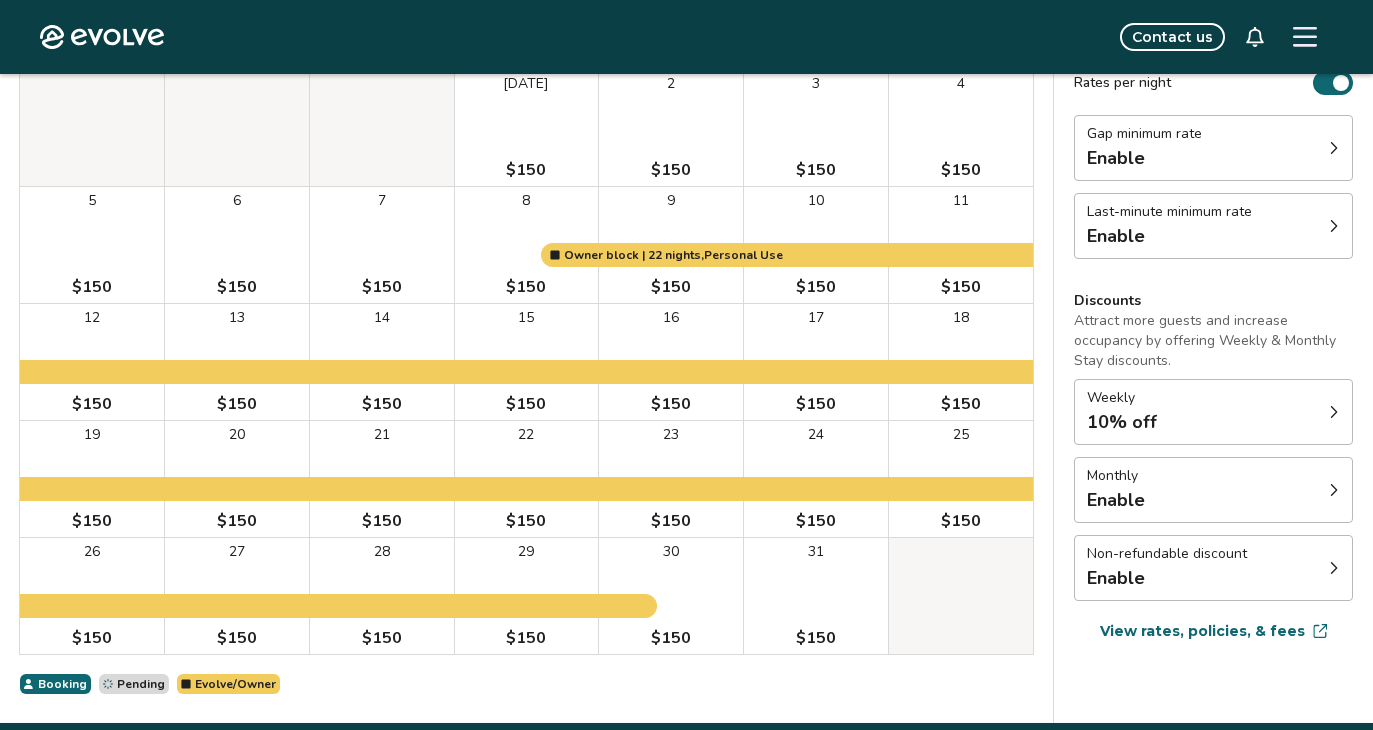 click on "31 $150" at bounding box center (816, 596) 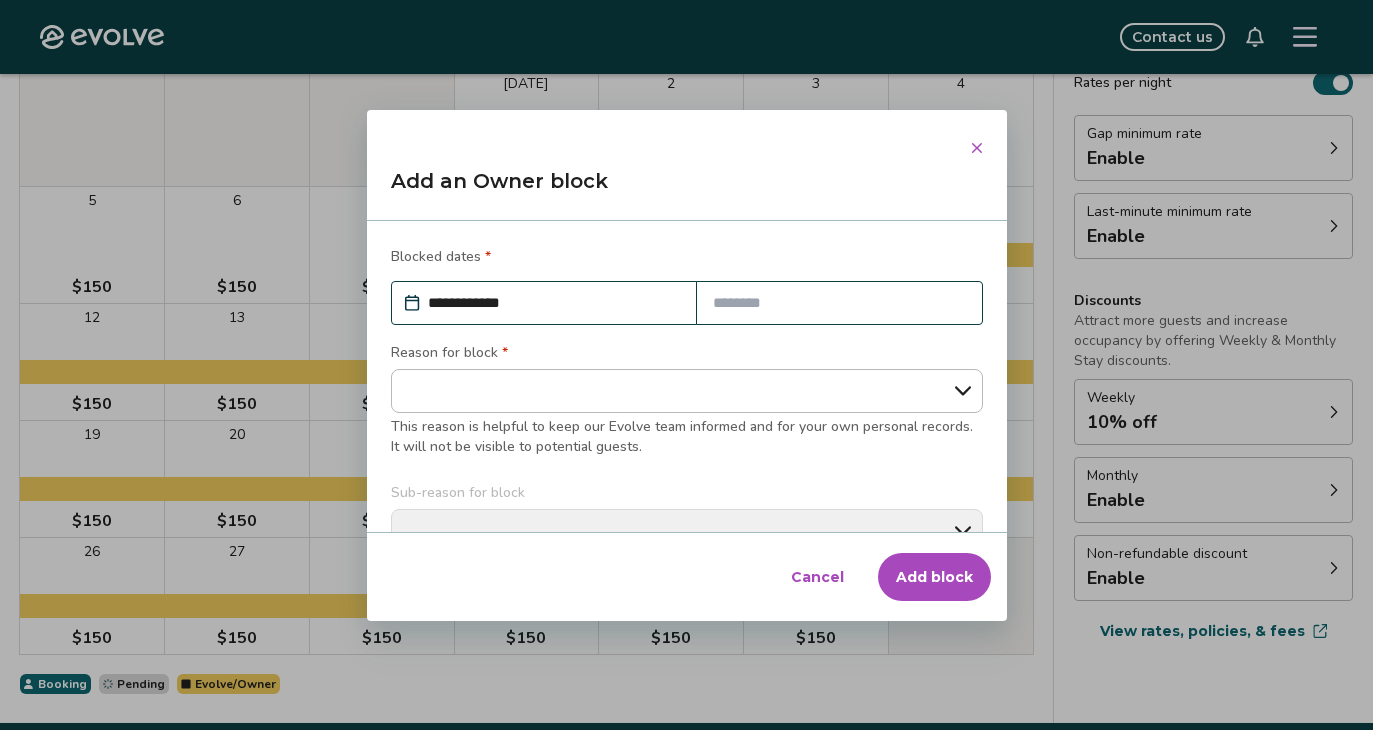 click at bounding box center [839, 303] 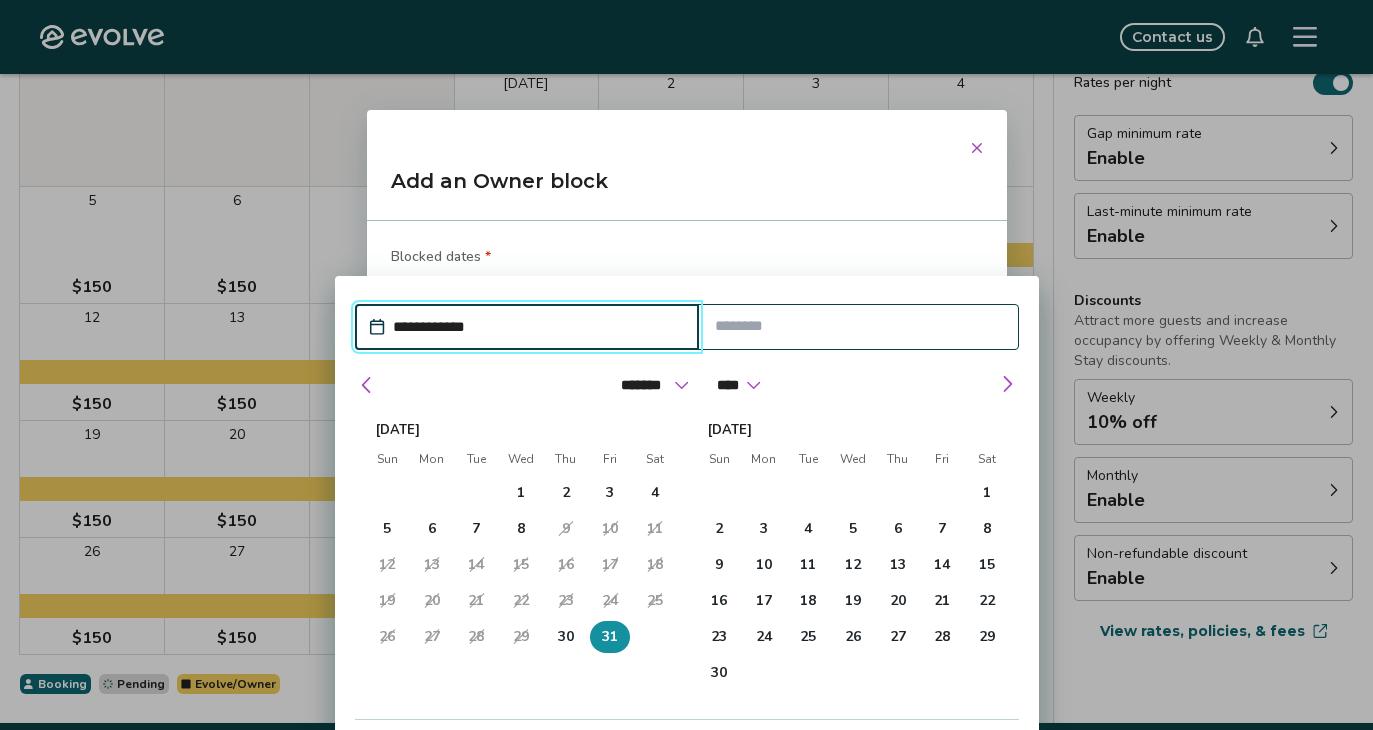 click at bounding box center [858, 326] 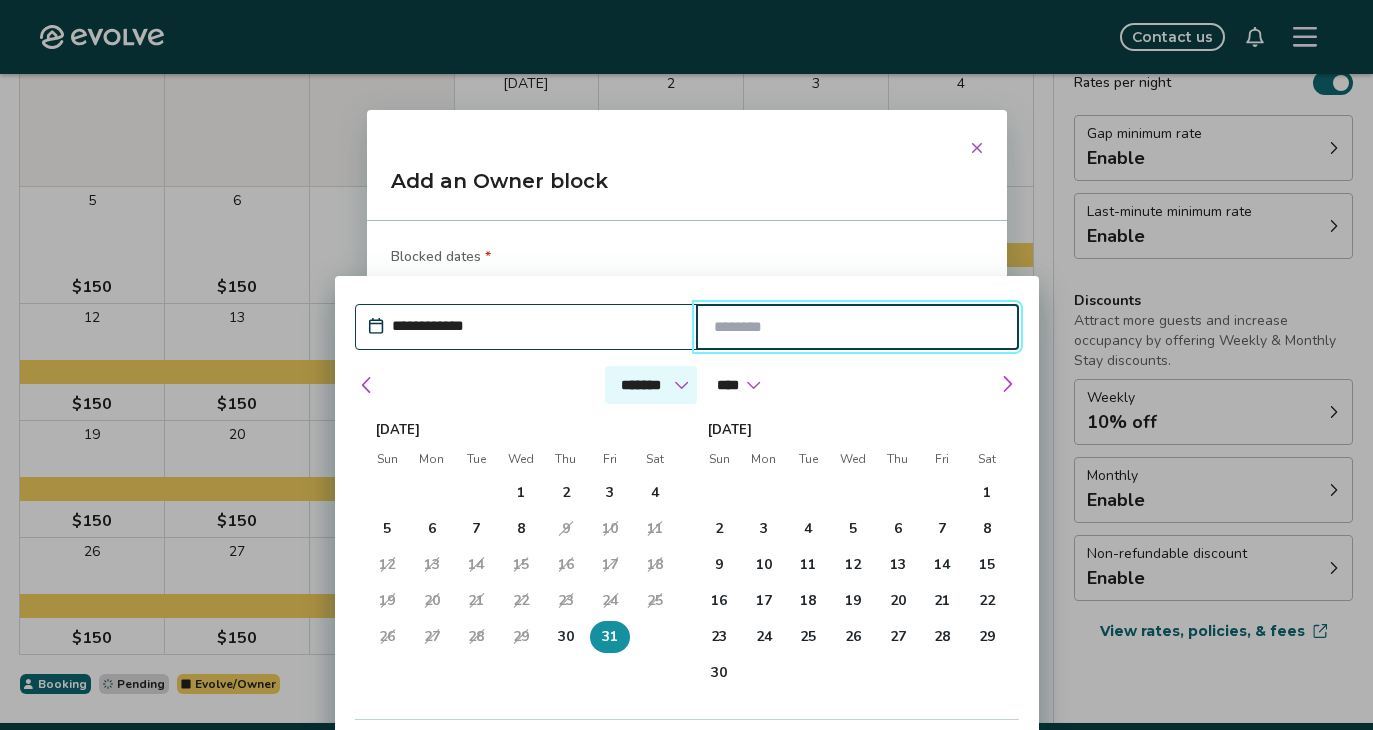 click on "******* ******** ***** ***** *** **** **** ****** ********* ******* ******** ********" at bounding box center (651, 385) 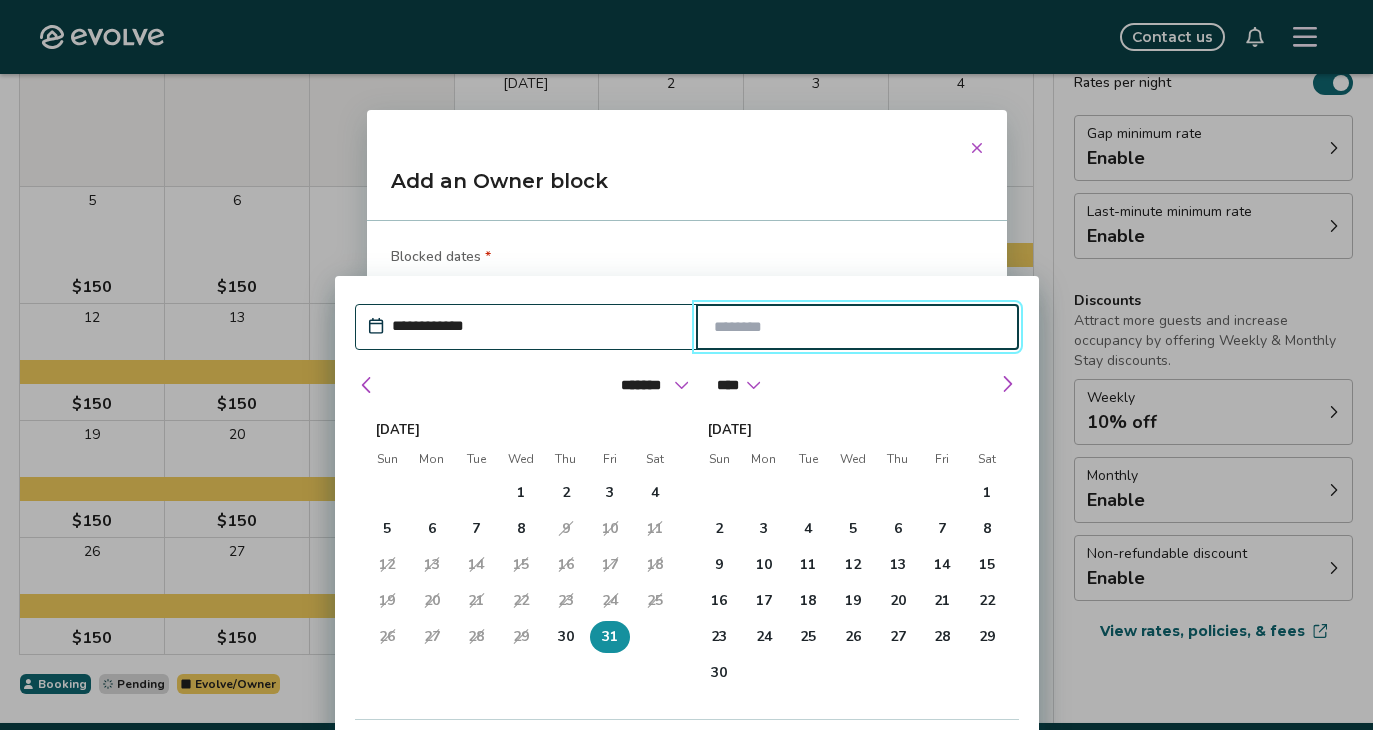 select on "*" 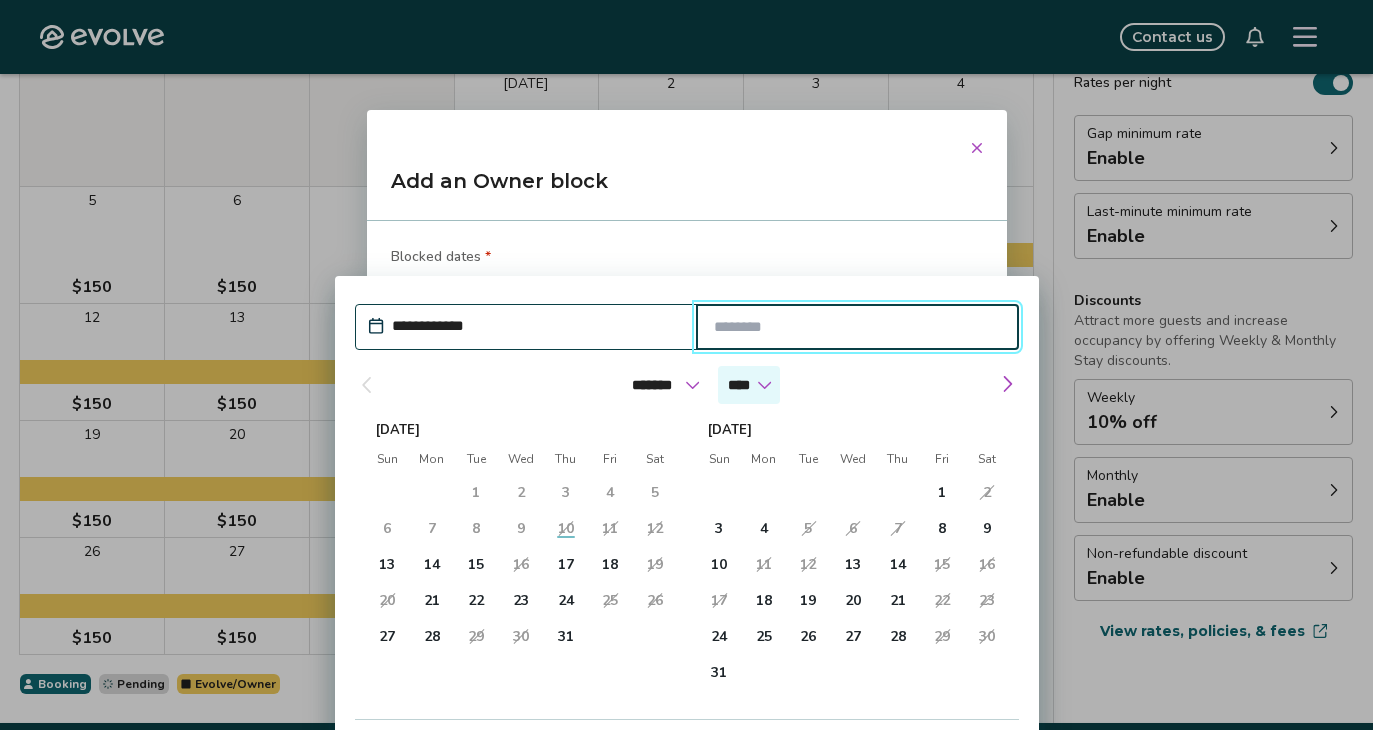 click on "**** **** **** **** **** **** **** **** **** **** **** **** **** **** **** **** **** **** **** **** ****" at bounding box center (748, 385) 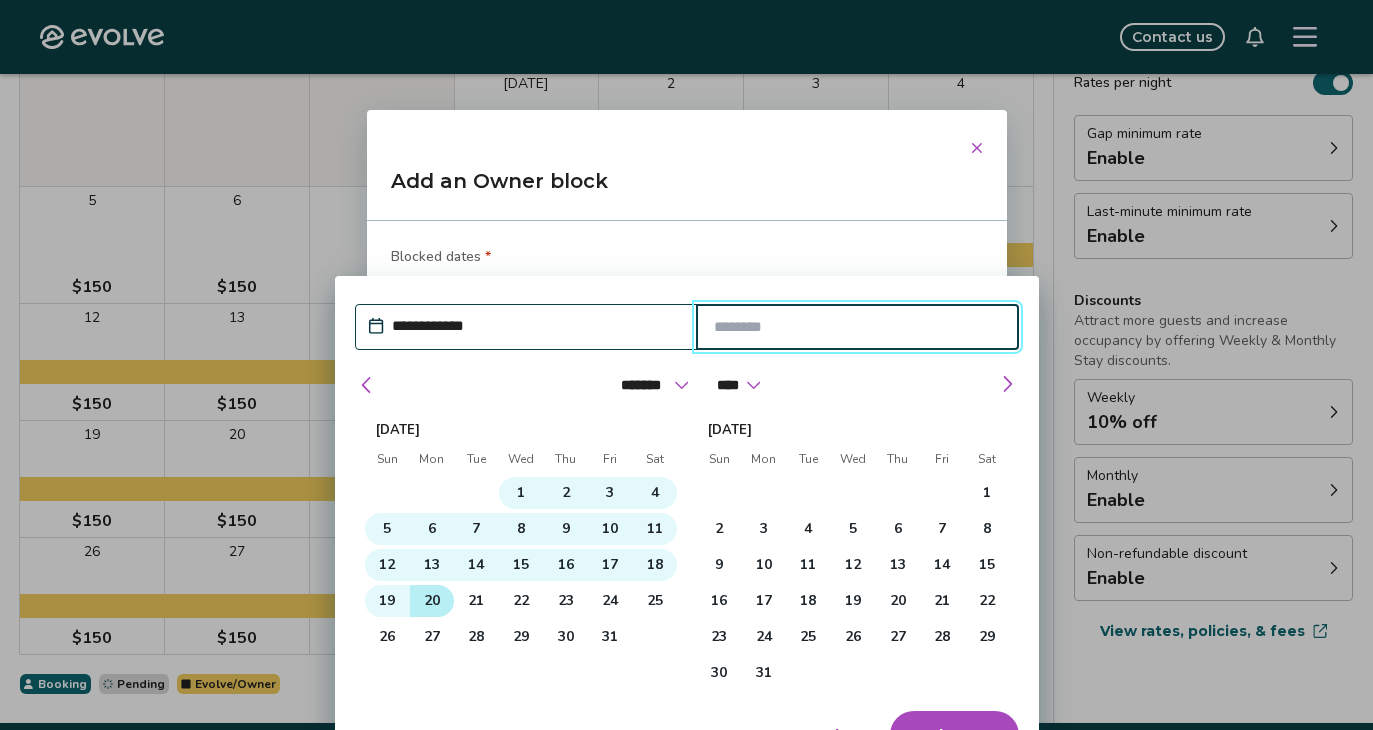 click on "20" at bounding box center (431, 600) 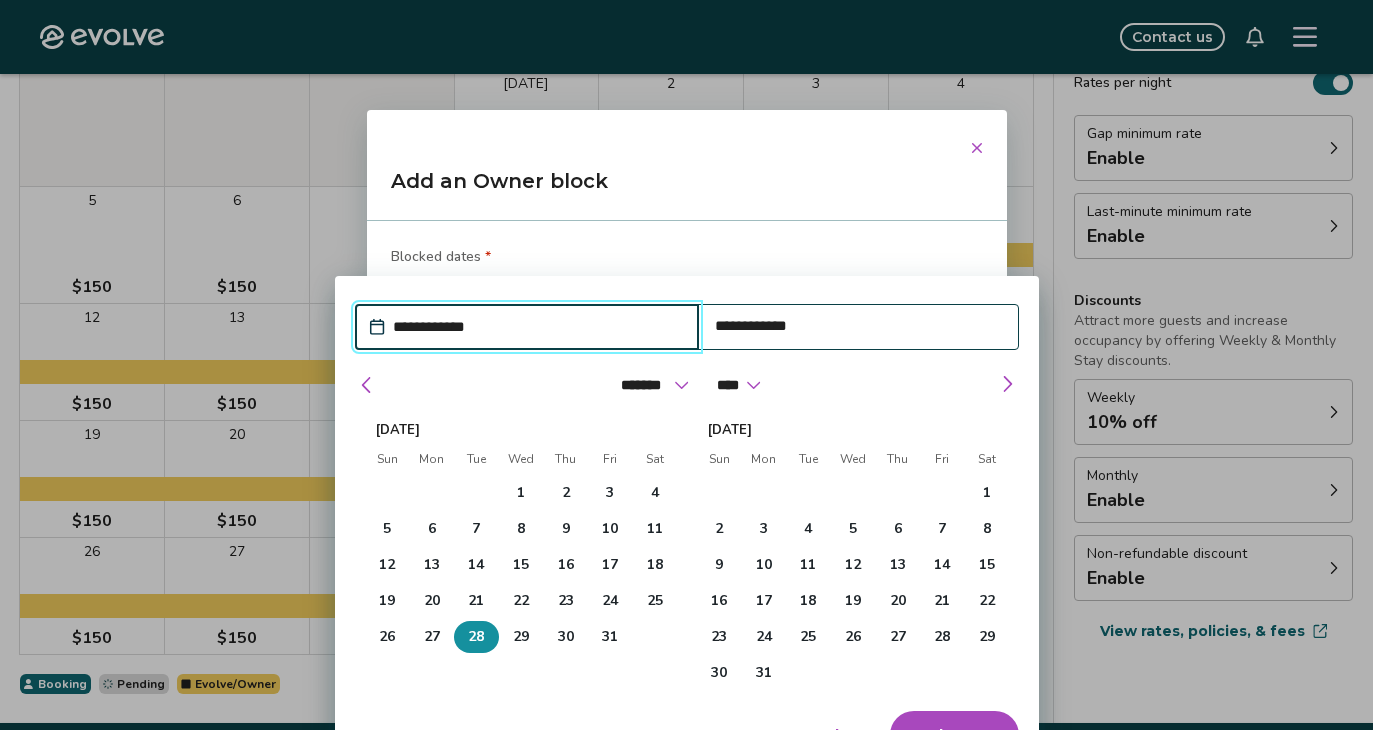 click on "28" at bounding box center [476, 636] 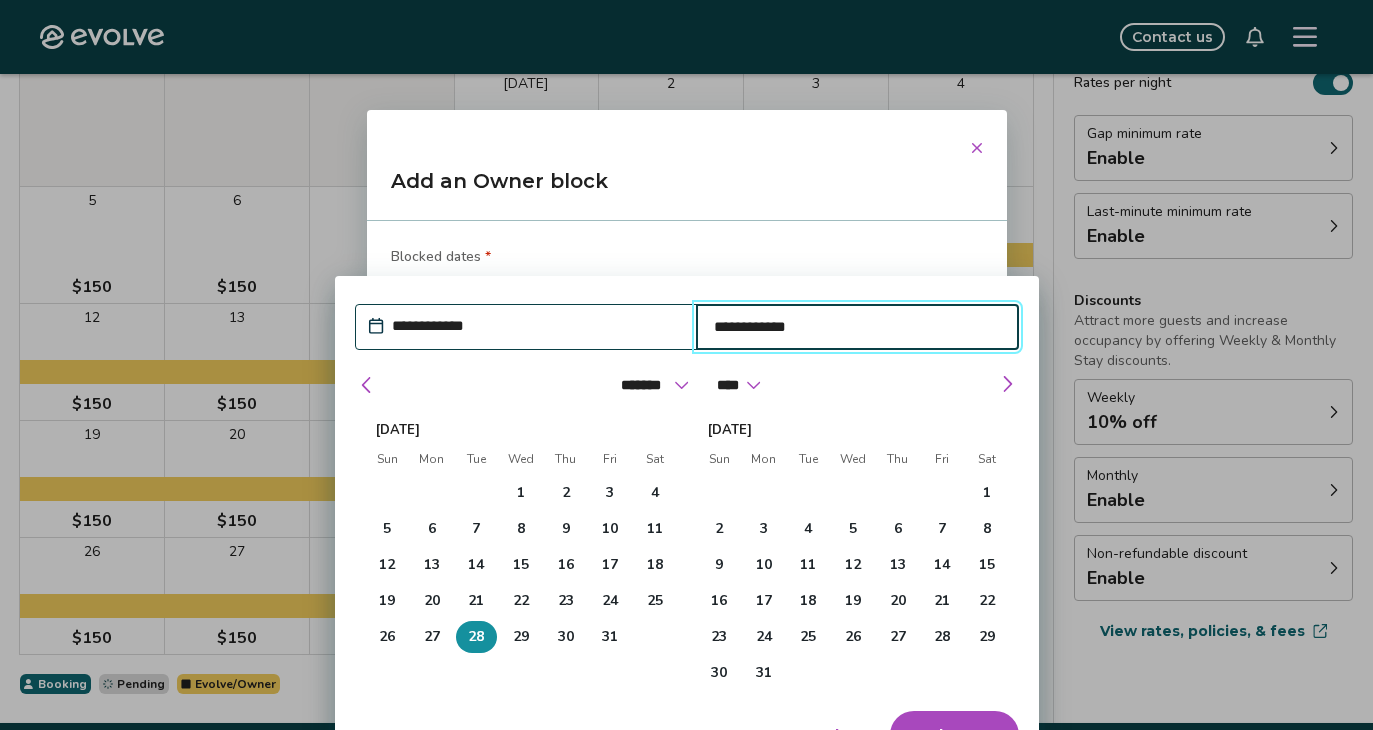 click at bounding box center (977, 148) 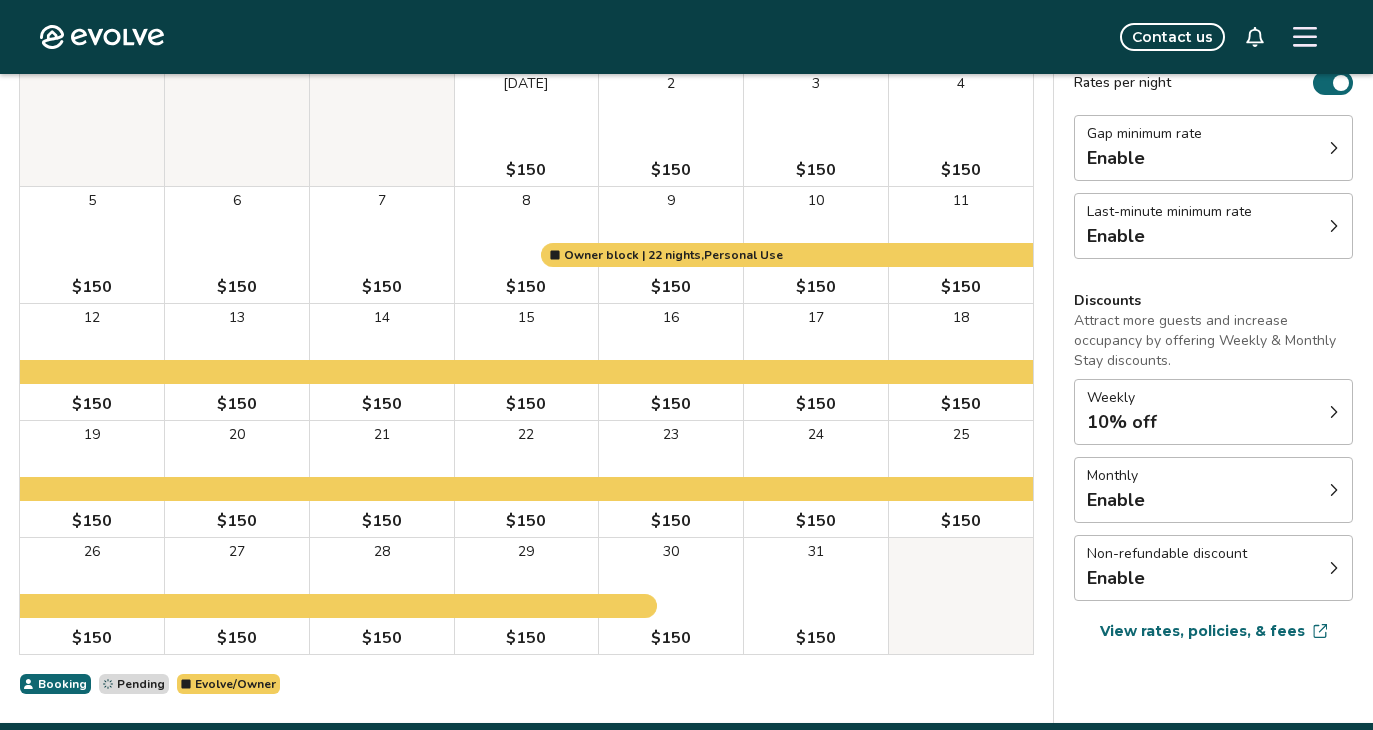 click on "31 $150" at bounding box center [816, 596] 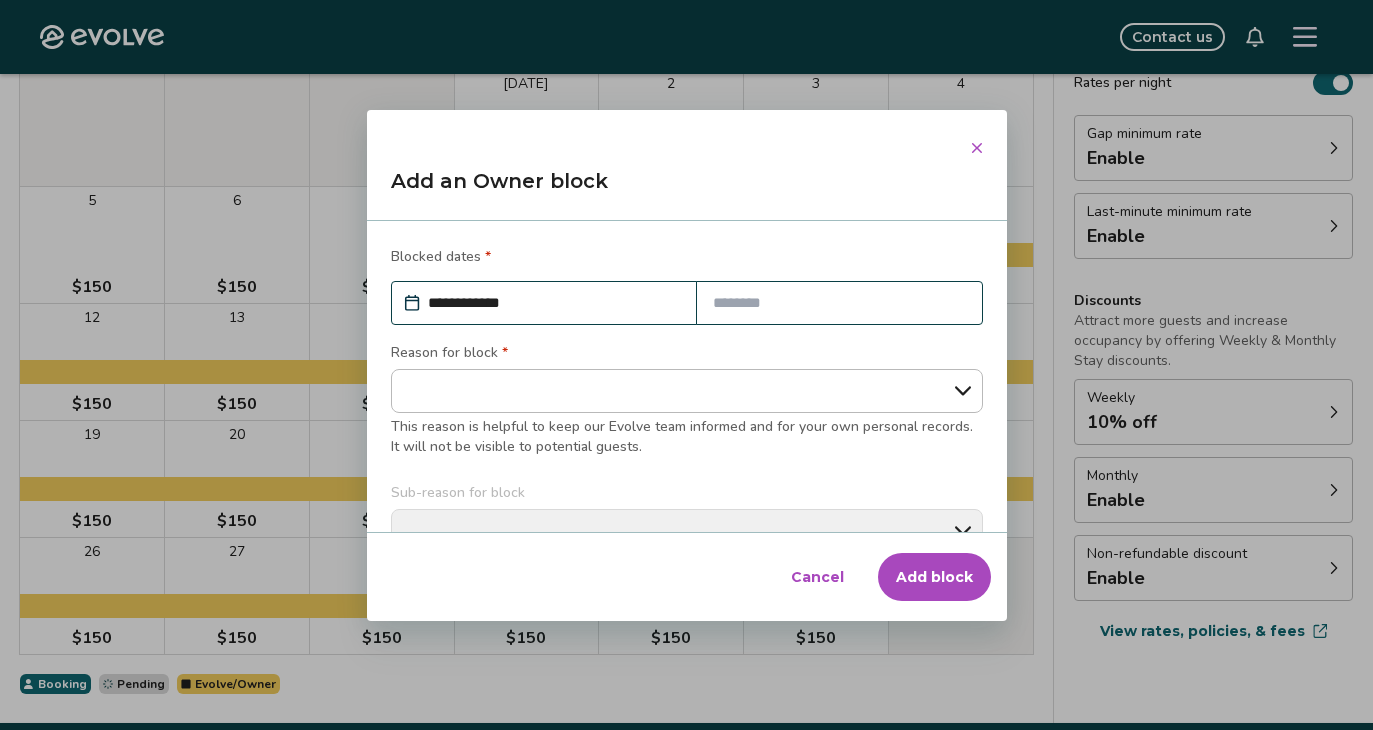 click at bounding box center [839, 303] 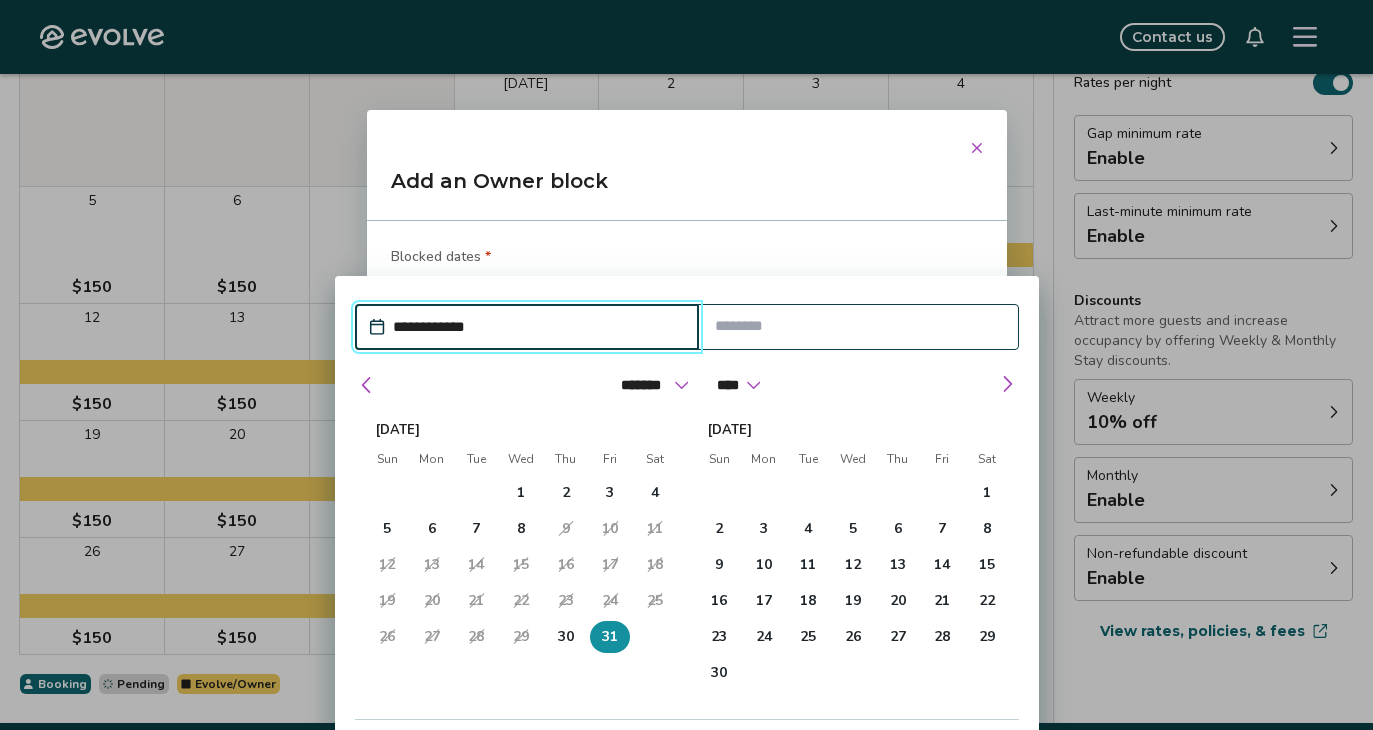 click at bounding box center [858, 326] 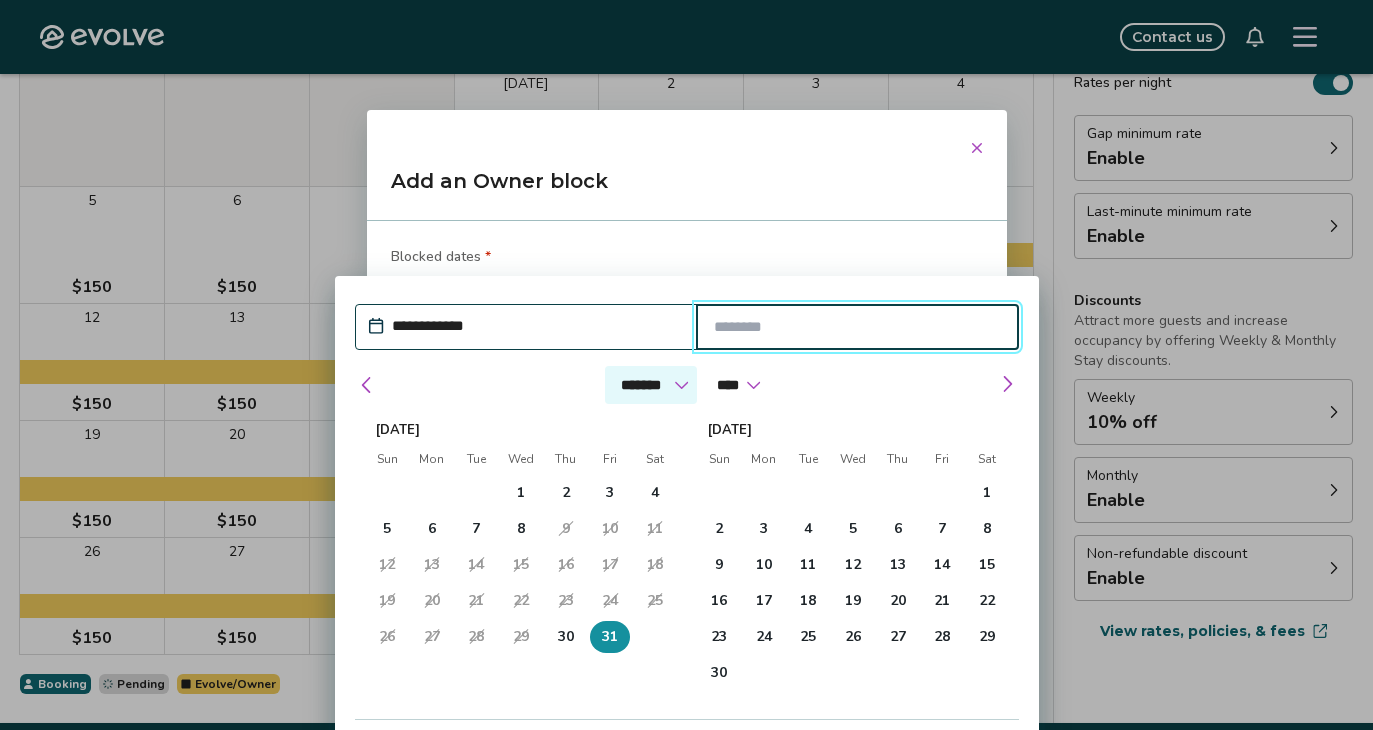 click on "******* ******** ***** ***** *** **** **** ****** ********* ******* ******** ********" at bounding box center [651, 385] 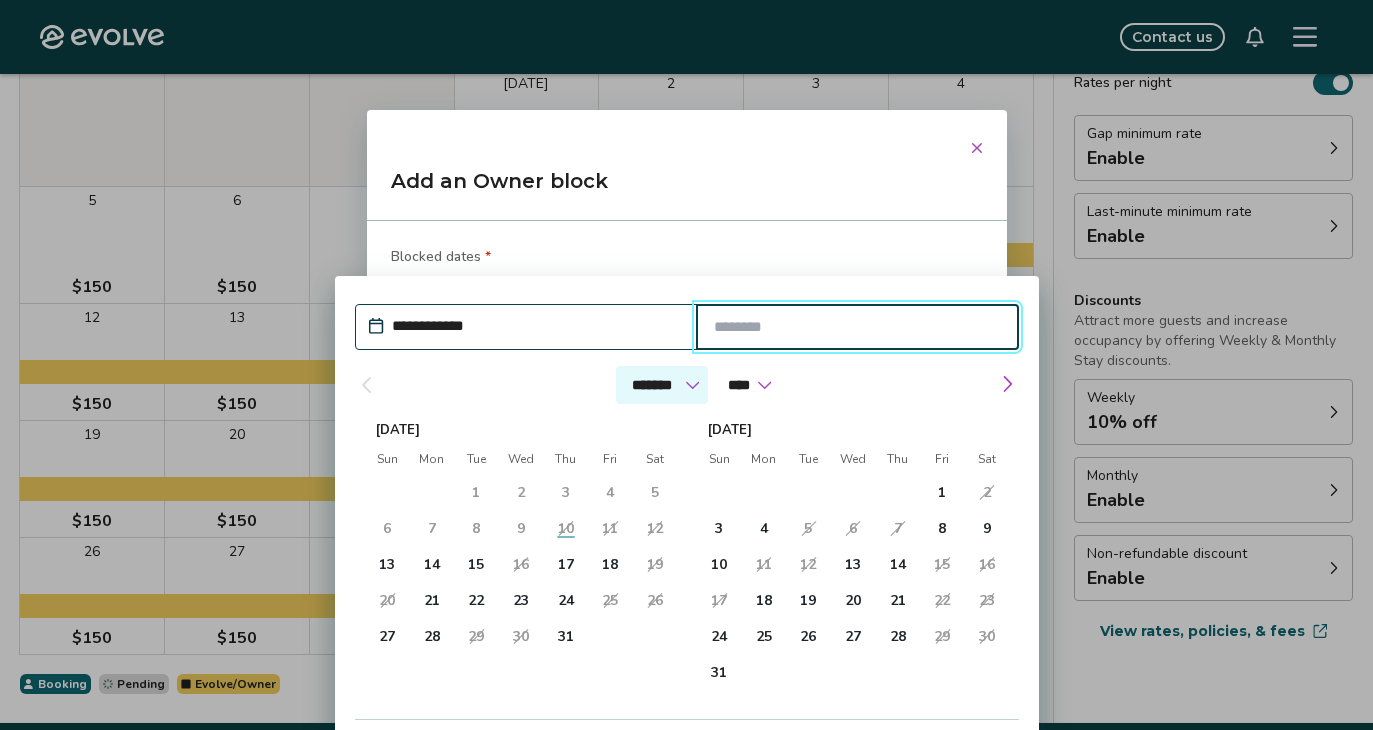 click on "******* ******** ***** ***** *** **** **** ****** ********* ******* ******** ********" at bounding box center [661, 385] 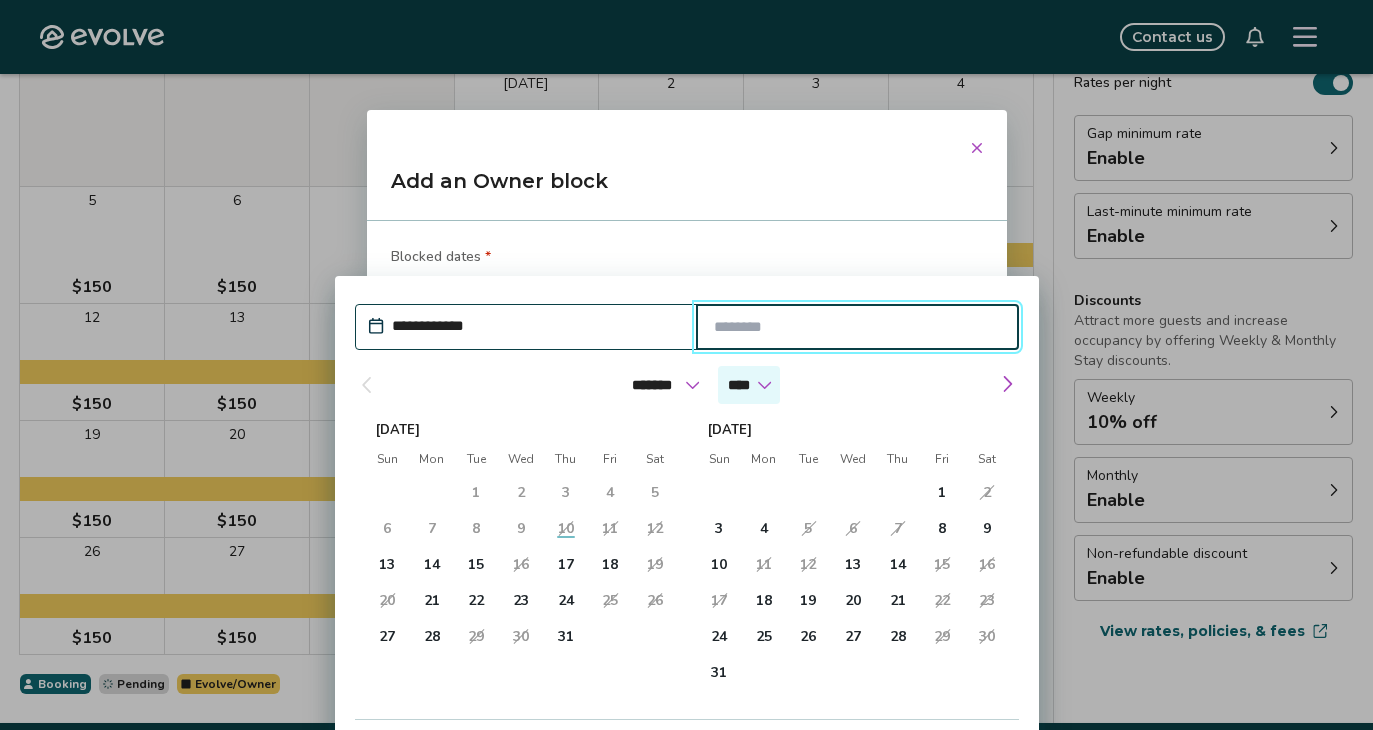 click on "**** **** **** **** **** **** **** **** **** **** **** **** **** **** **** **** **** **** **** **** ****" at bounding box center (748, 385) 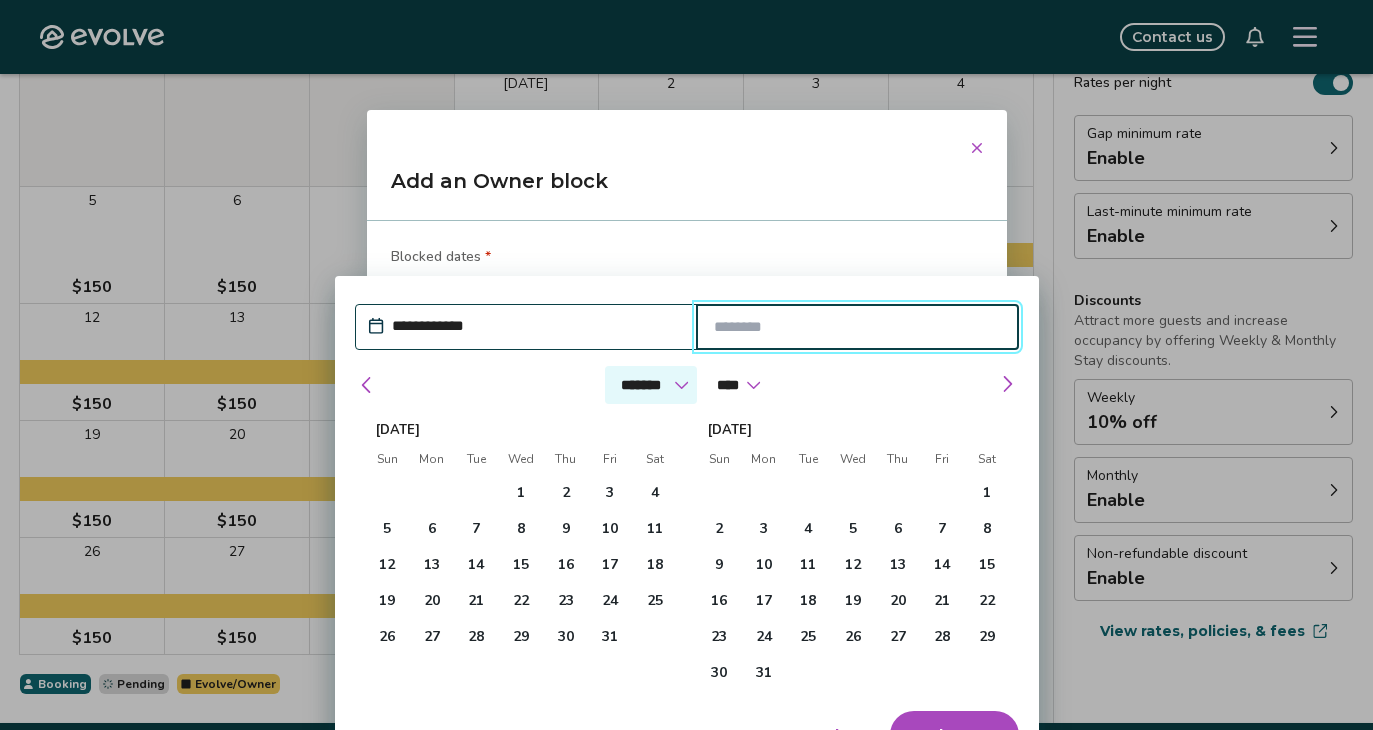 click on "******* ******** ***** ***** *** **** **** ****** ********* ******* ******** ********" at bounding box center (651, 385) 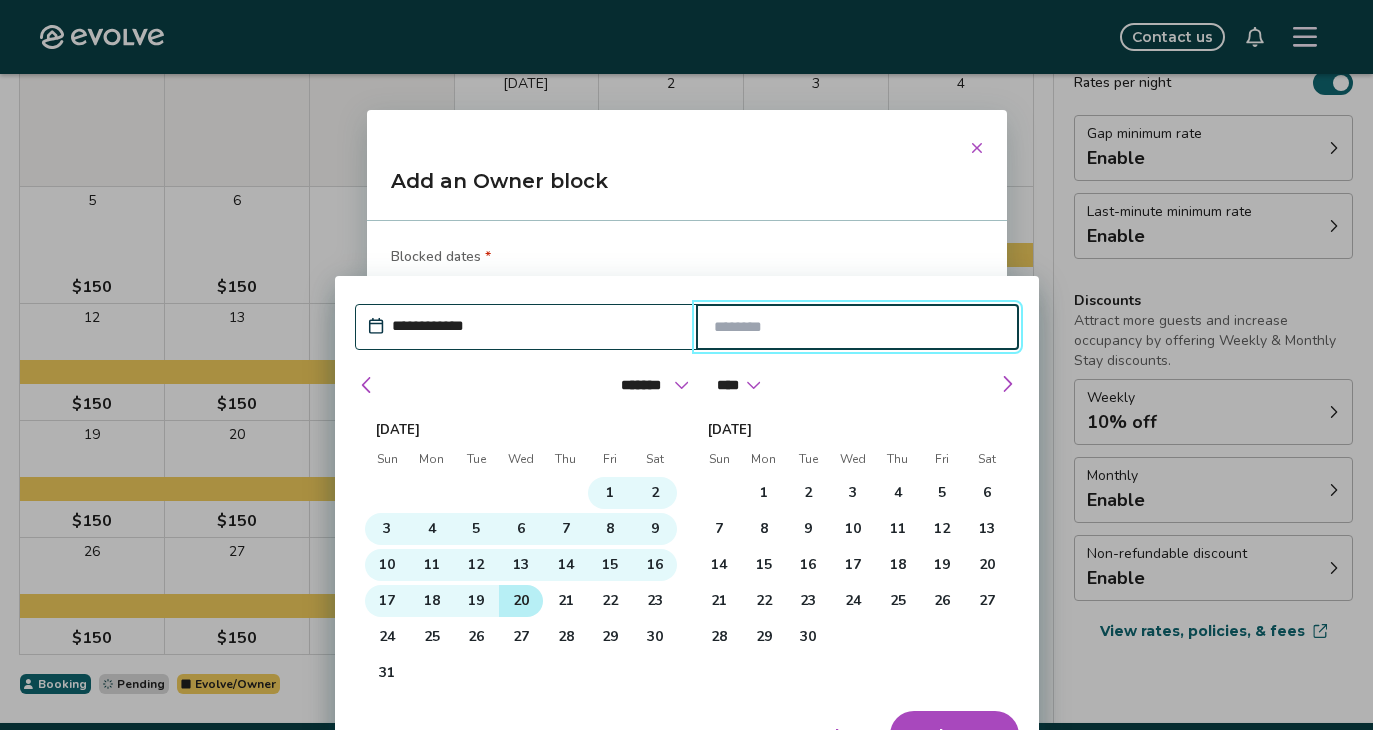 click on "20" at bounding box center (520, 600) 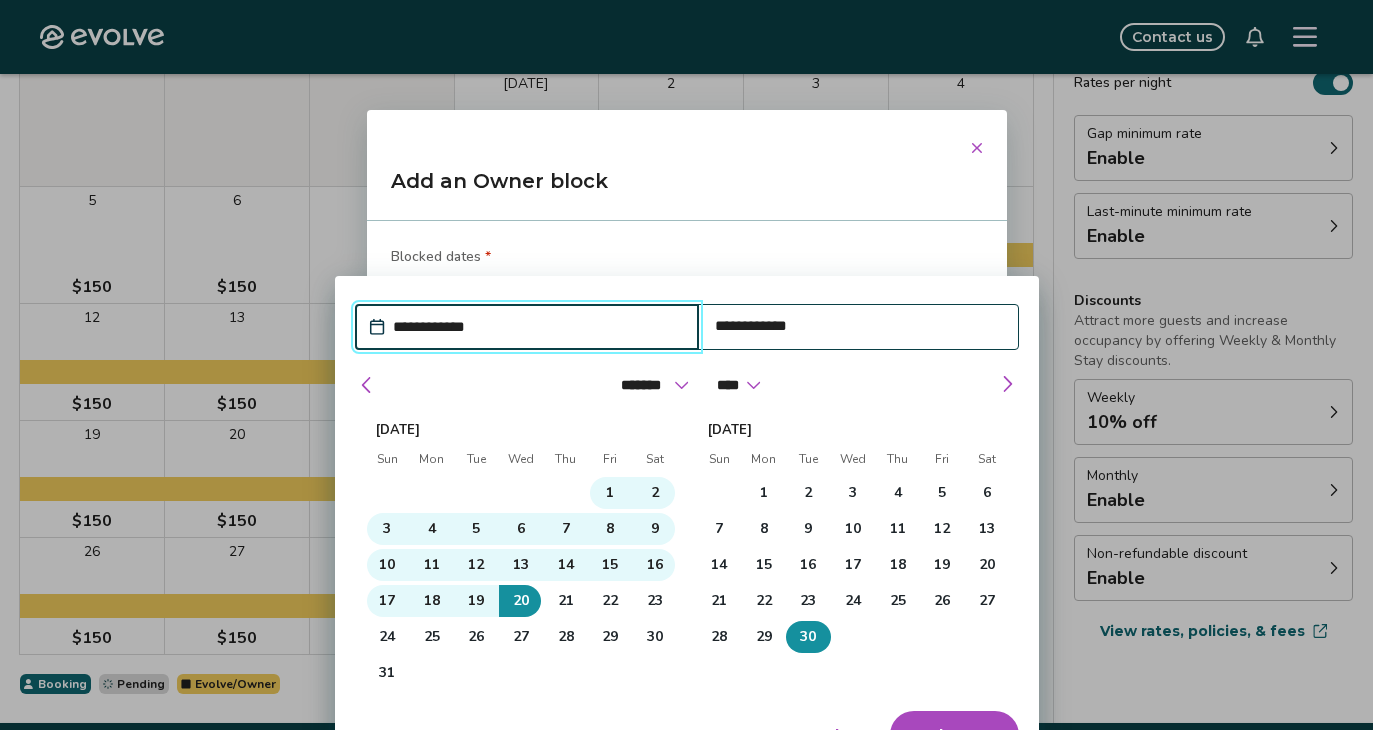 type on "*" 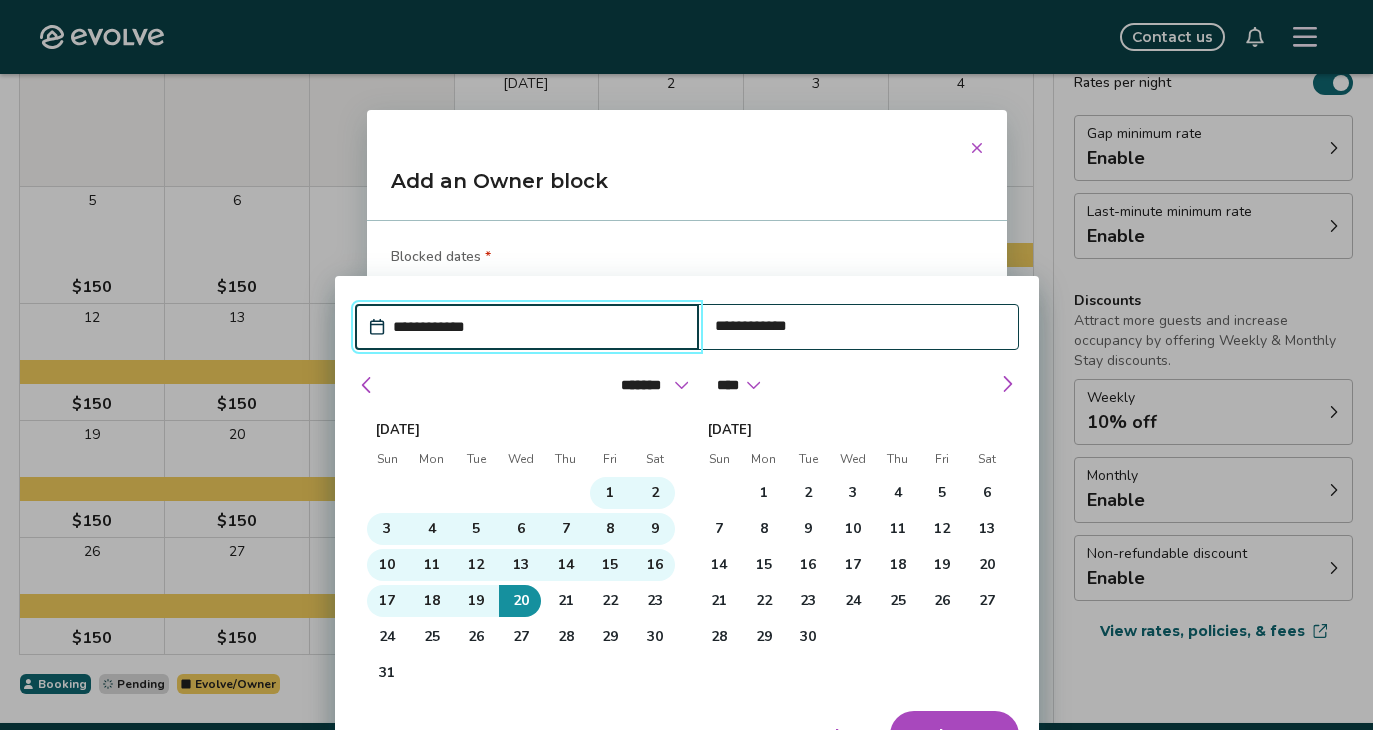 click on "Apply Dates" at bounding box center (954, 734) 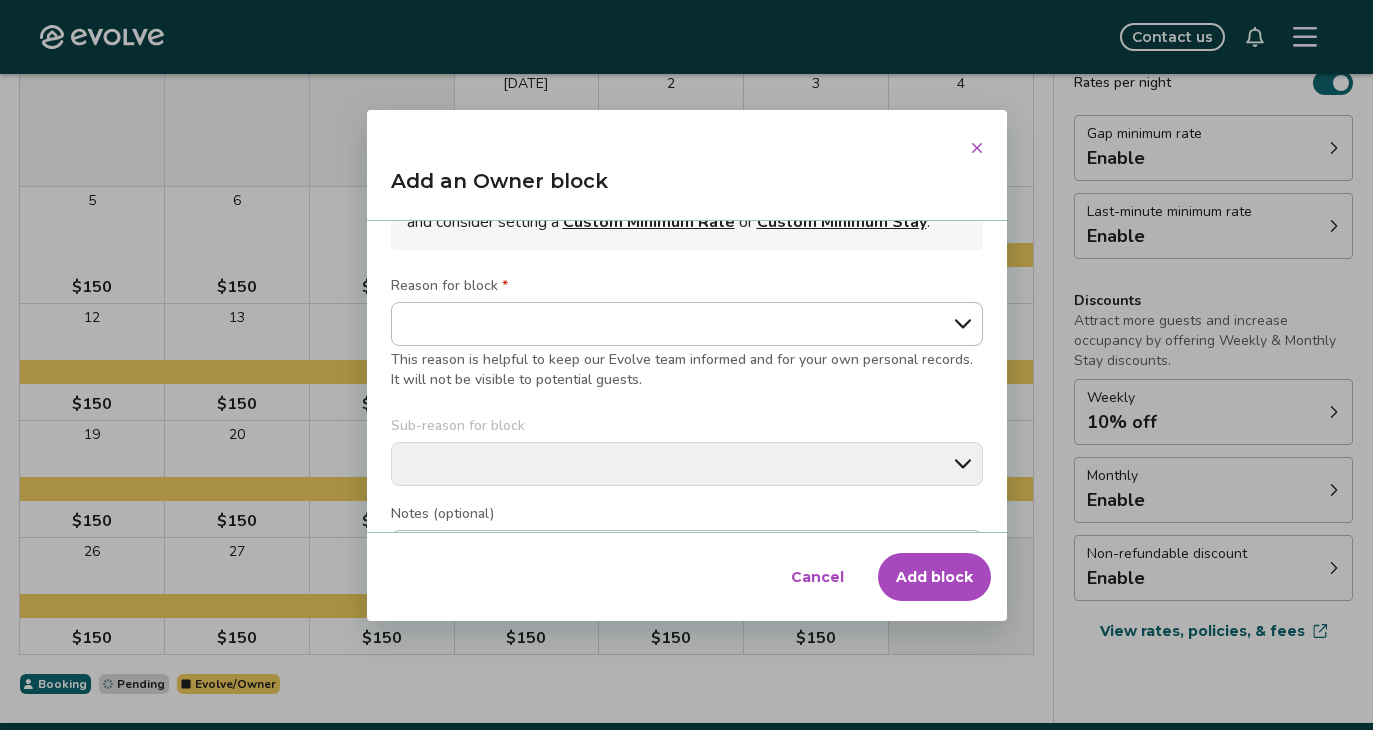 scroll, scrollTop: 267, scrollLeft: 0, axis: vertical 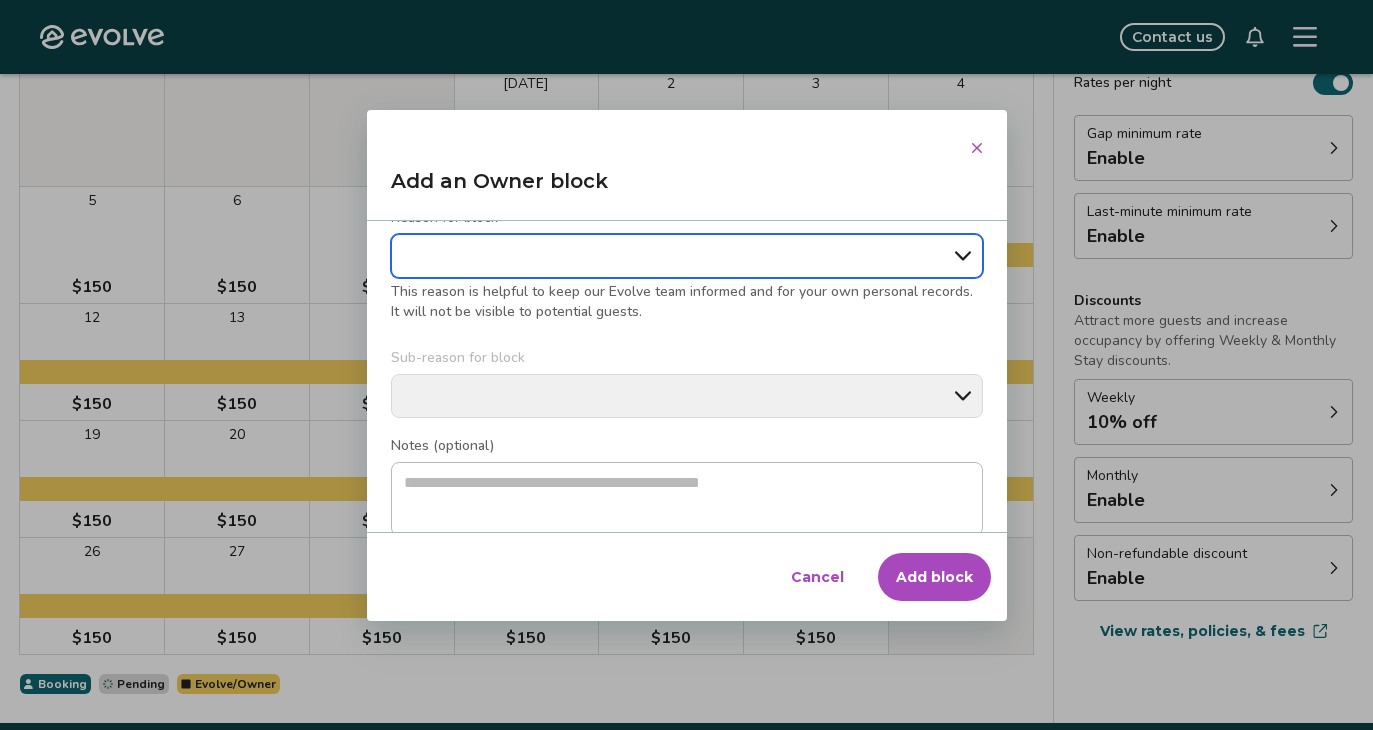 click on "**********" at bounding box center [687, 256] 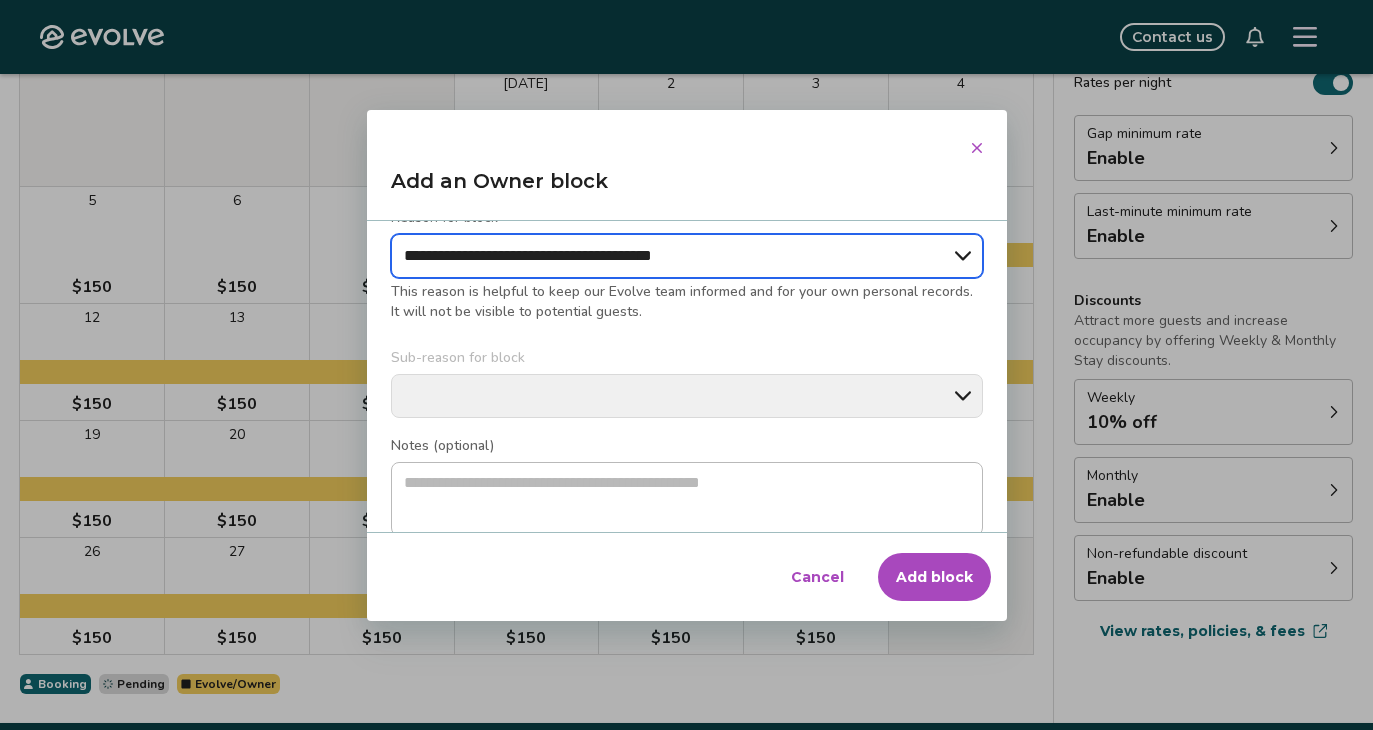 type on "*" 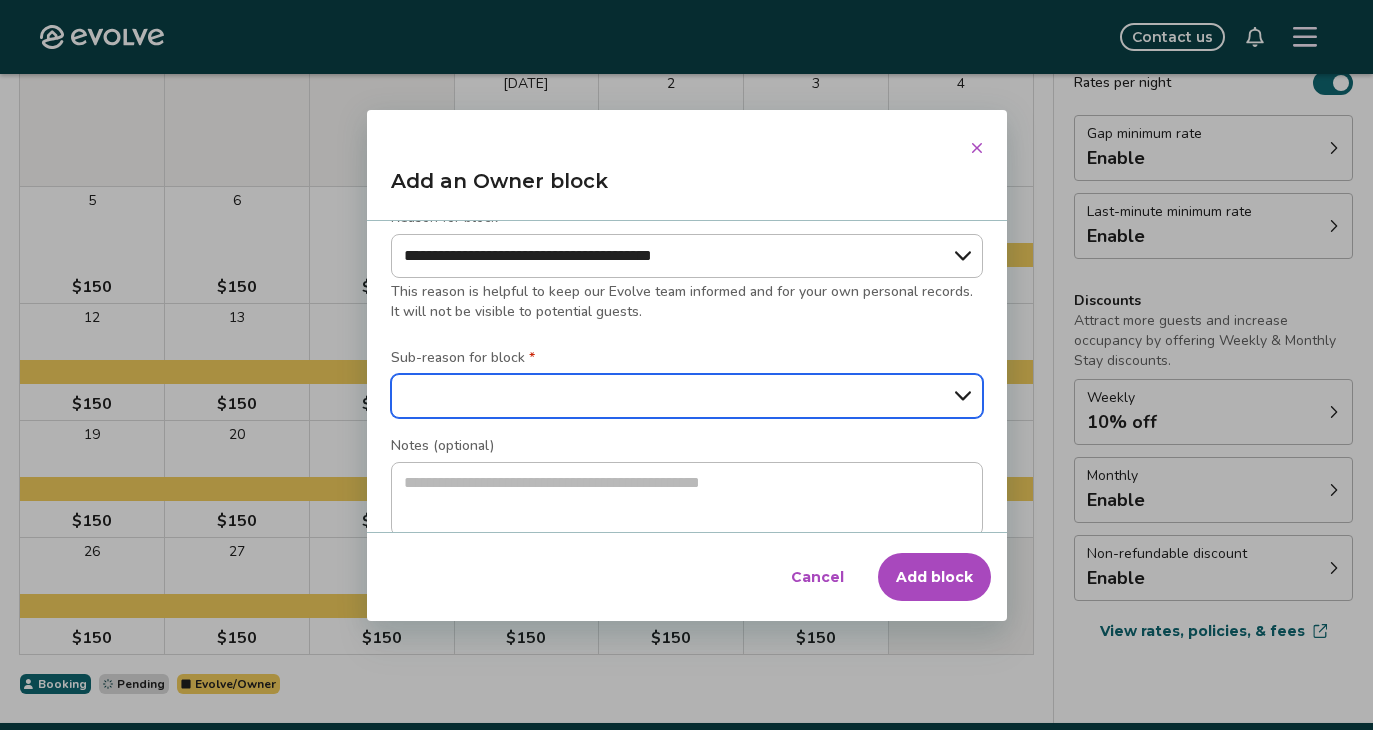 click on "**********" at bounding box center (687, 396) 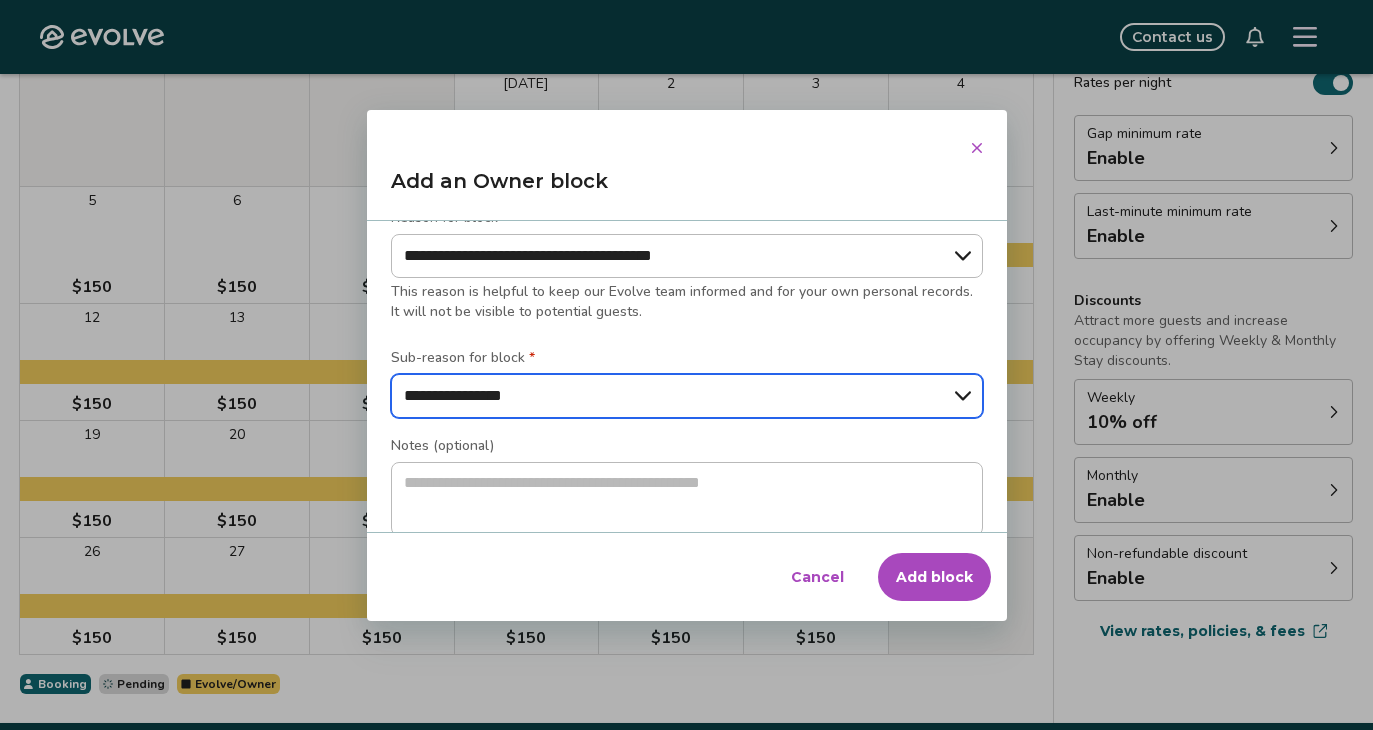 scroll, scrollTop: 296, scrollLeft: 0, axis: vertical 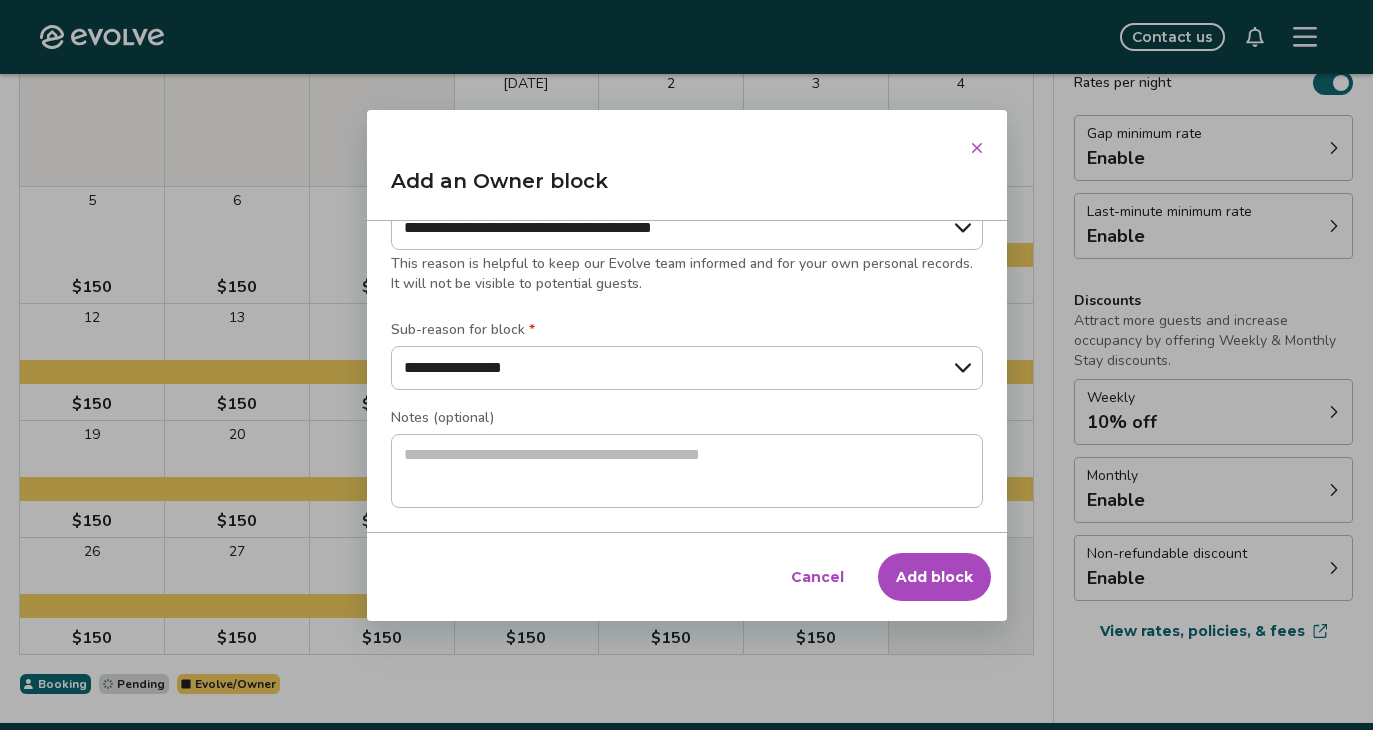 click on "Add block" at bounding box center (934, 577) 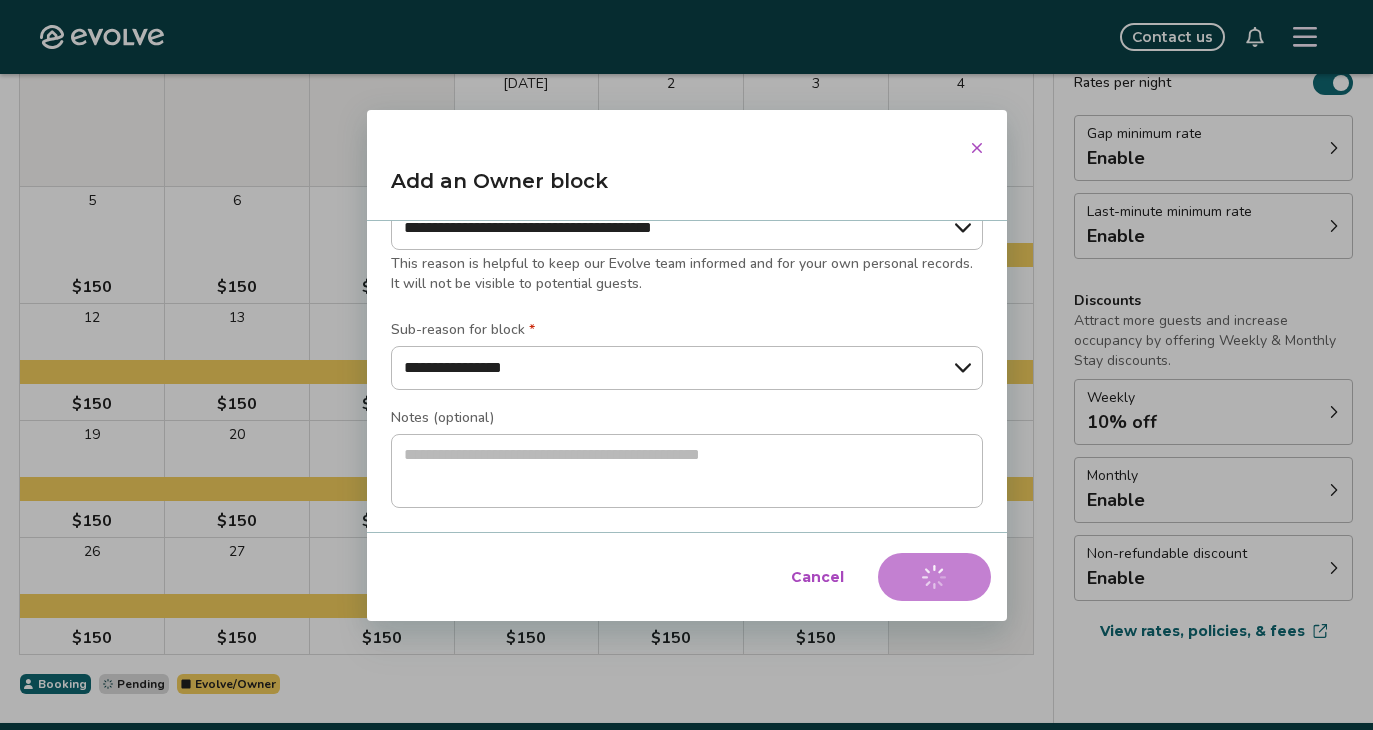 type on "*" 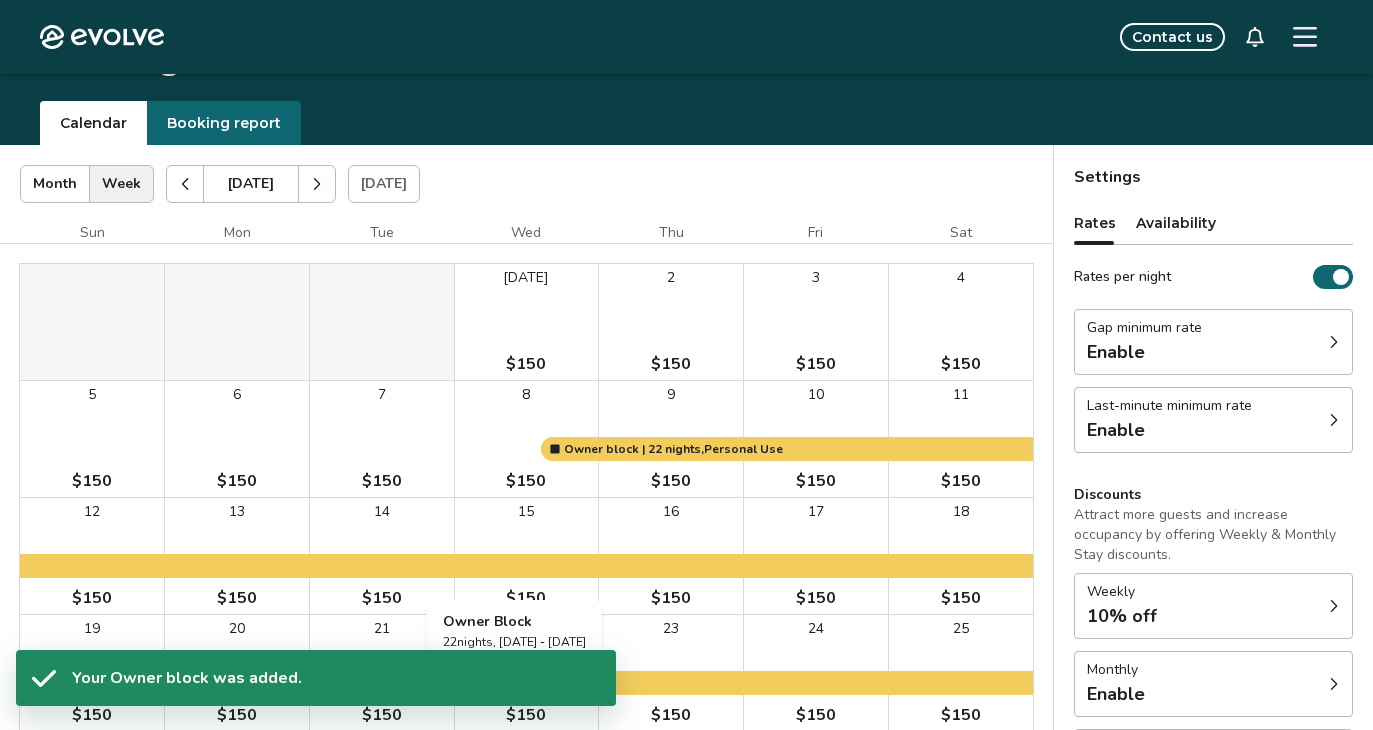 scroll, scrollTop: 0, scrollLeft: 0, axis: both 